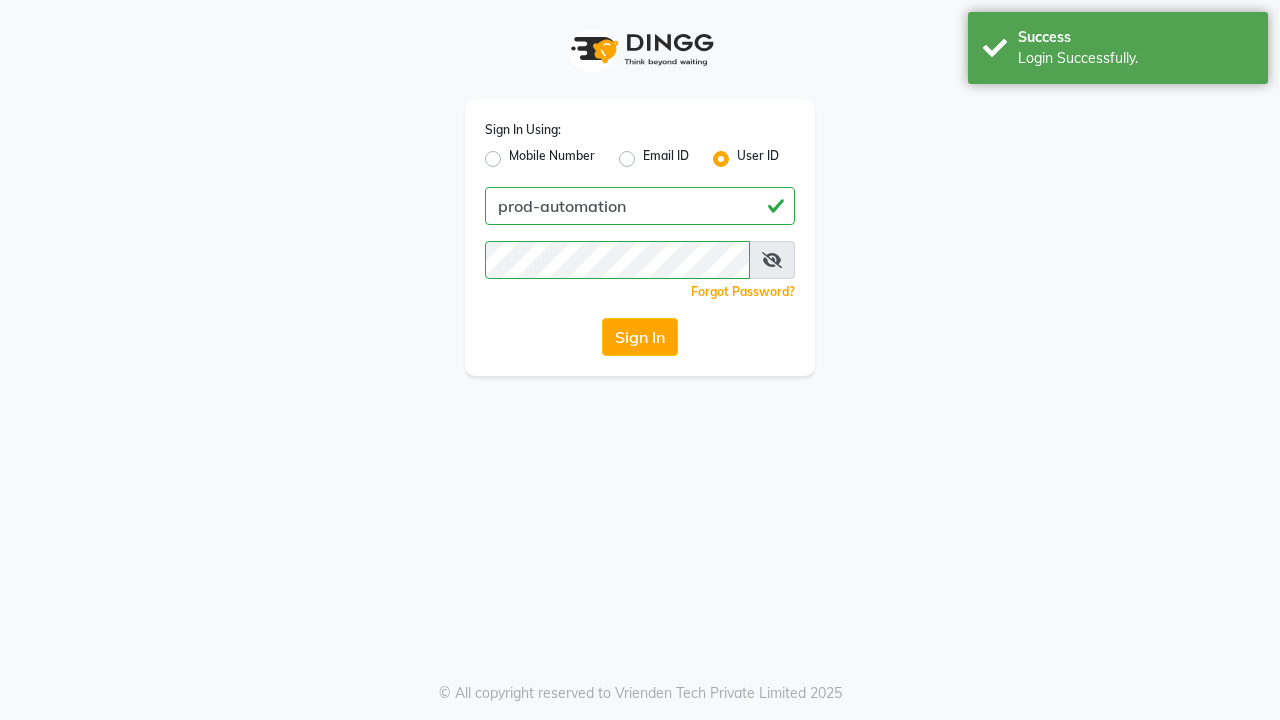 scroll, scrollTop: 0, scrollLeft: 0, axis: both 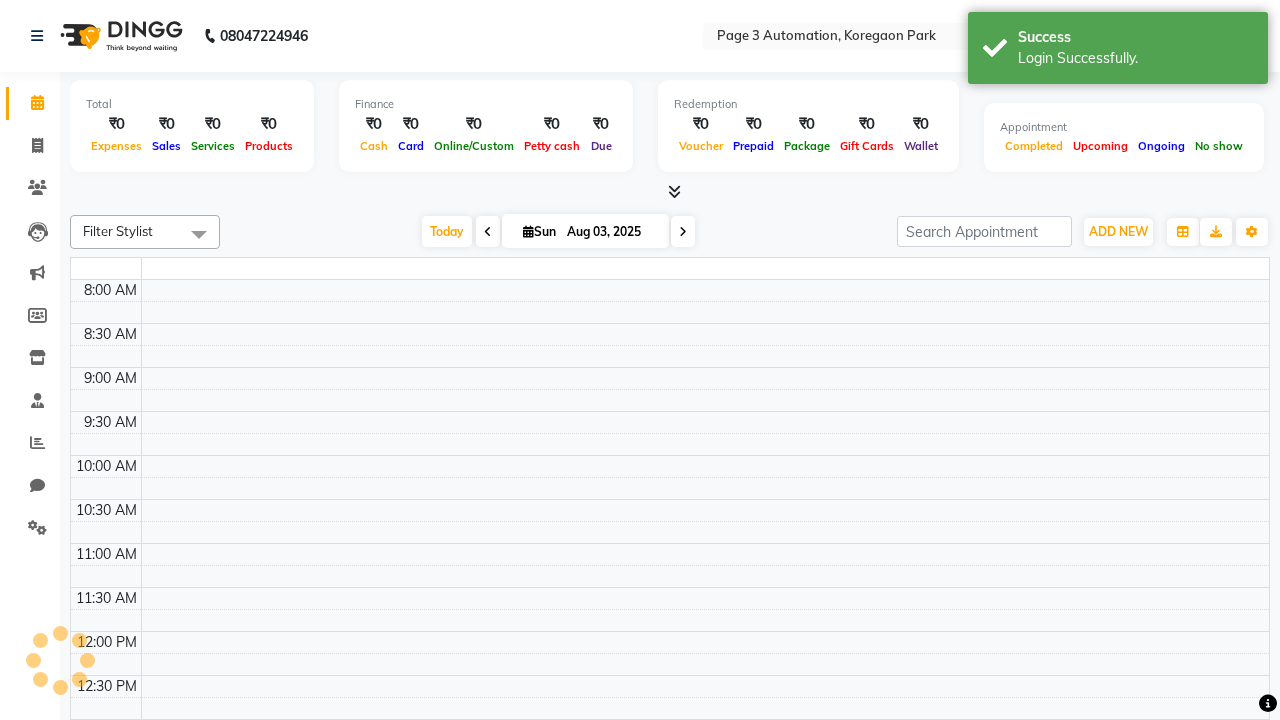 select on "en" 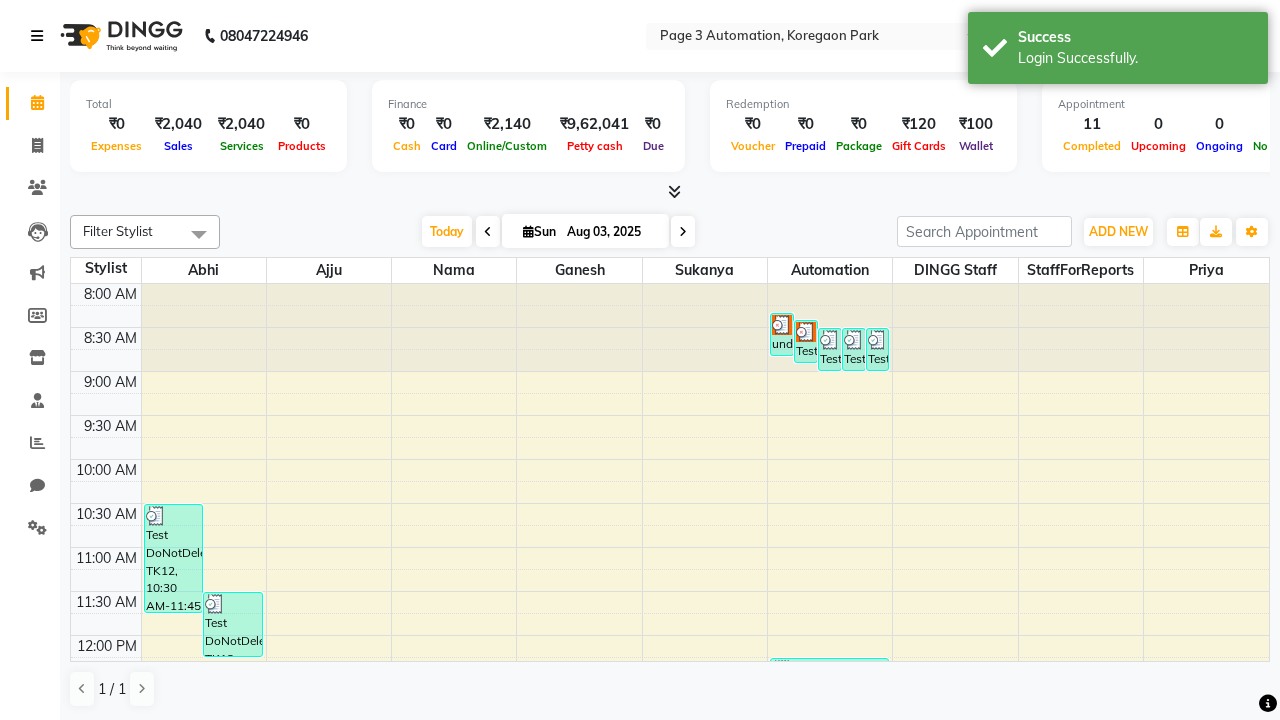 click at bounding box center [37, 36] 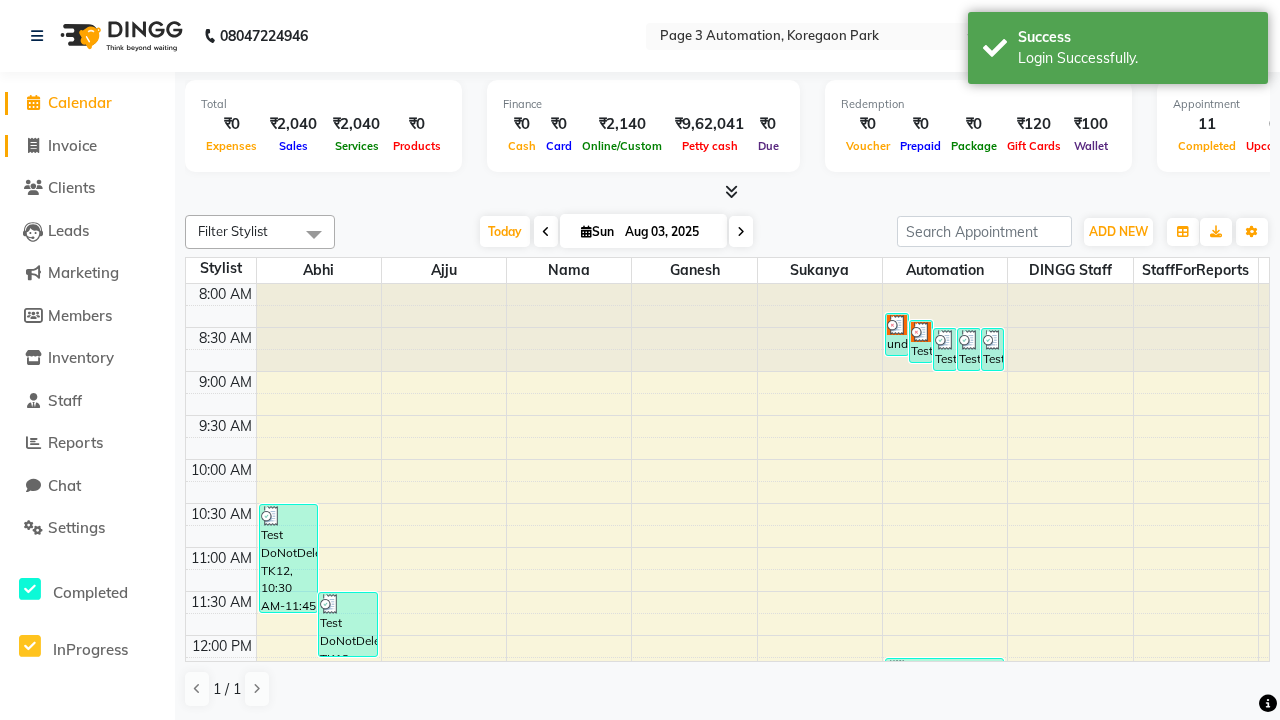 click on "Invoice" 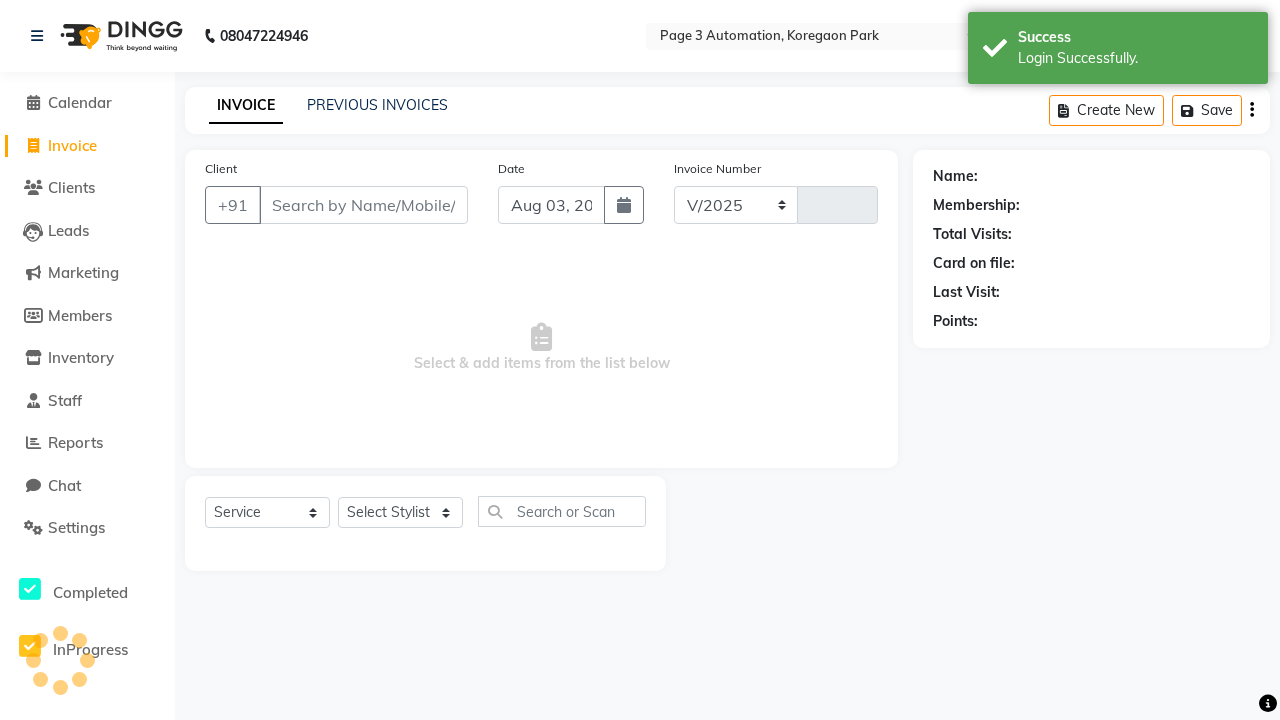select on "2774" 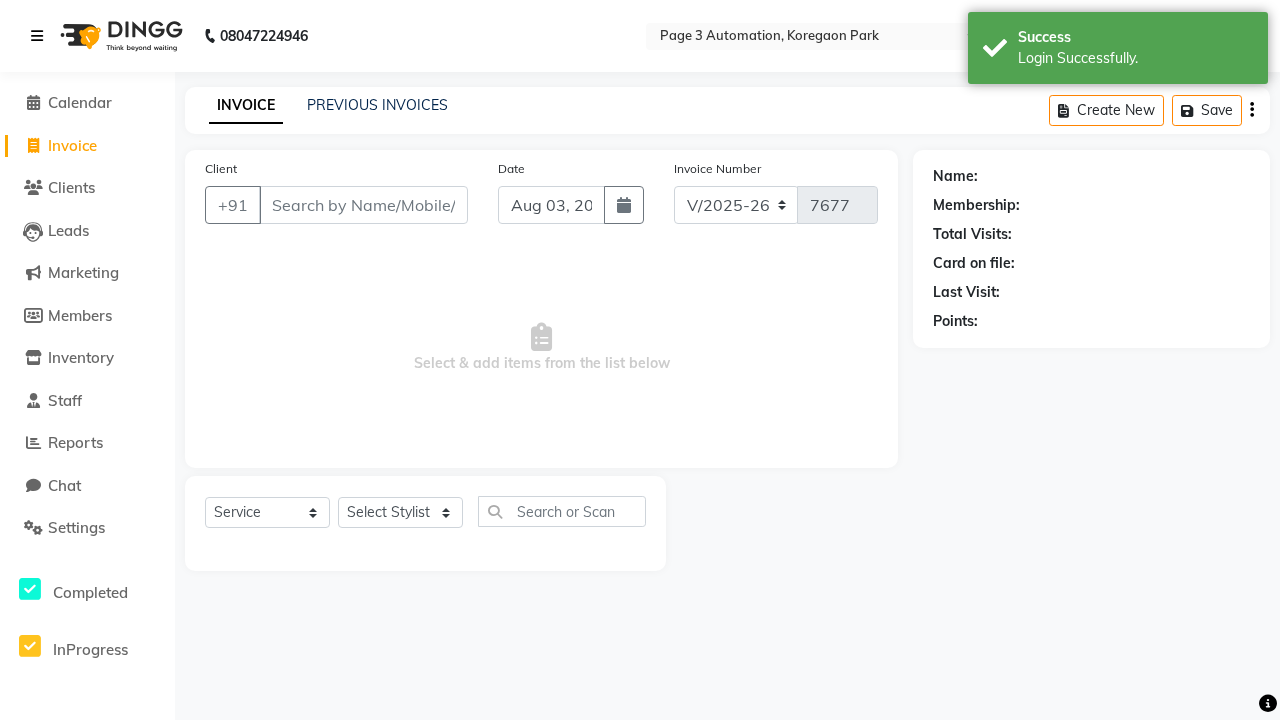 click at bounding box center [37, 36] 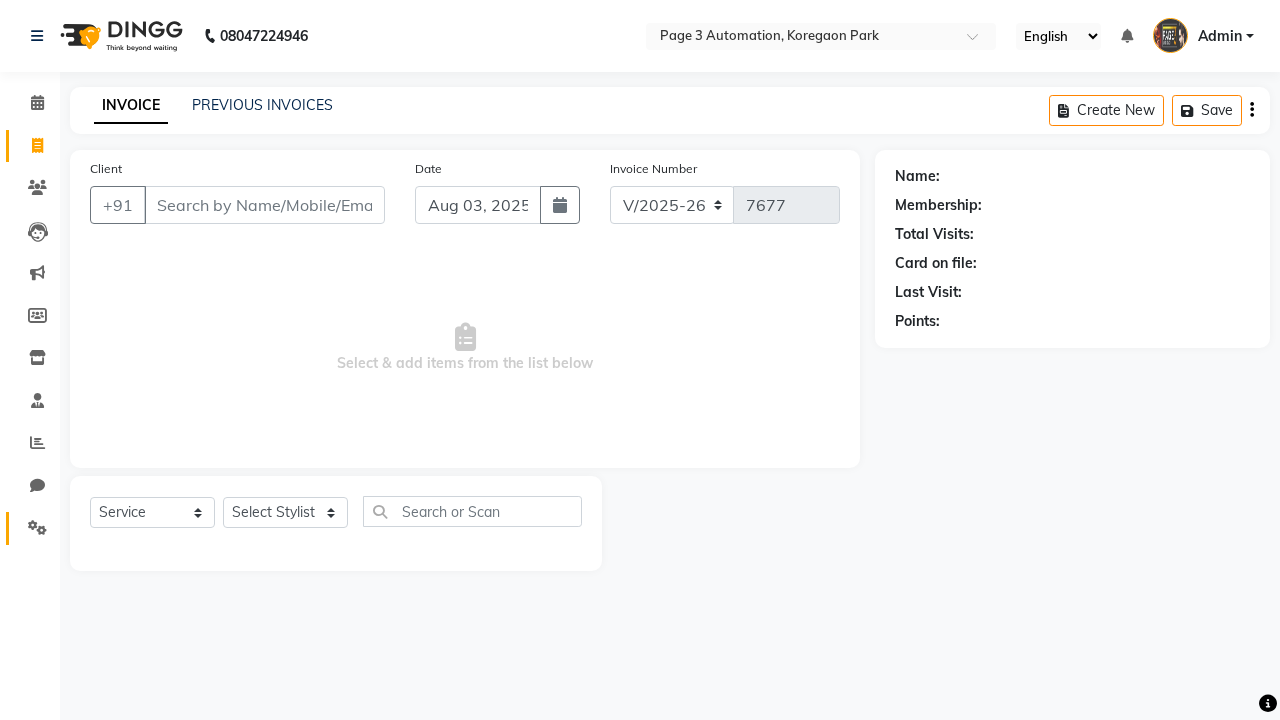 click 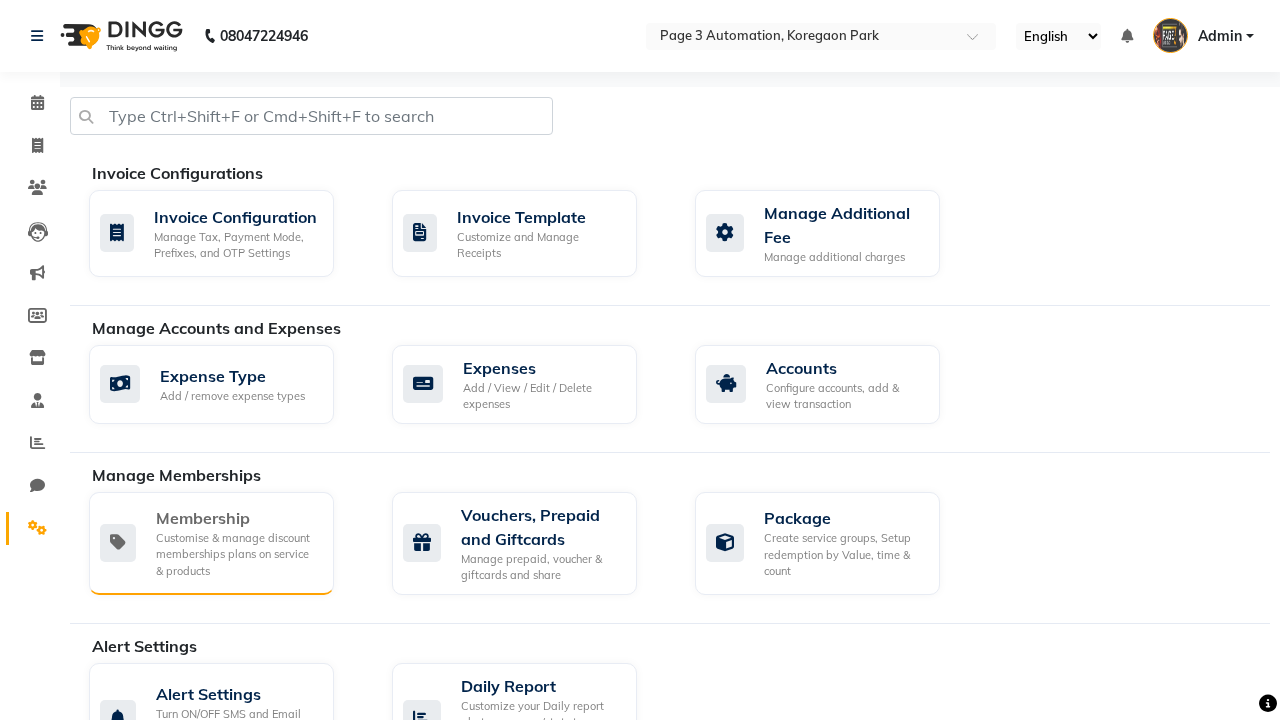 click on "Membership" 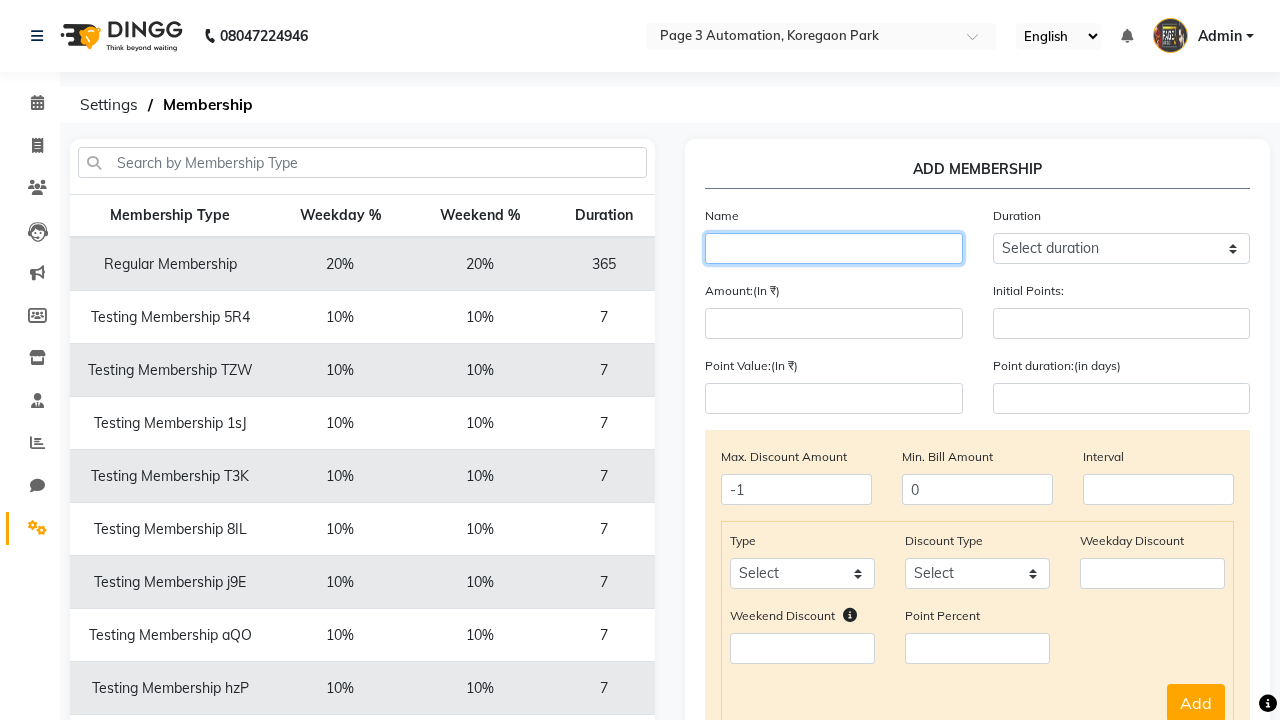 type on "Testing Membership AUX" 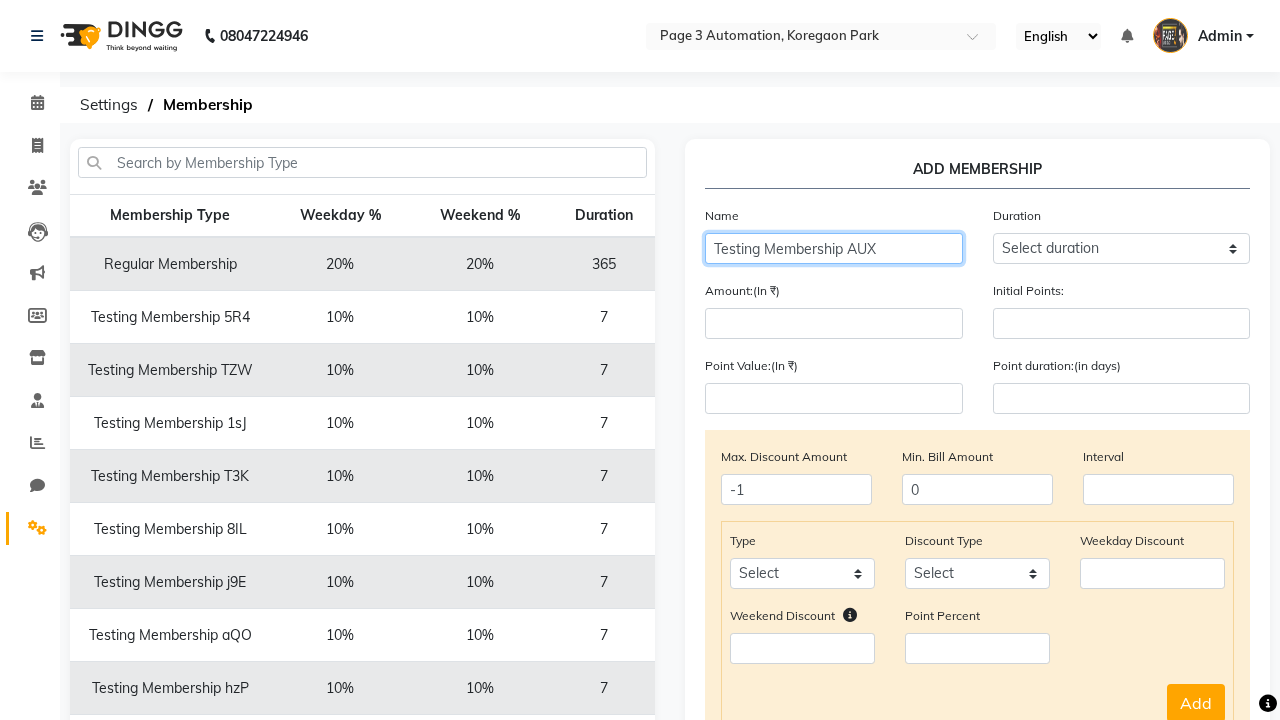 select on "1: 7" 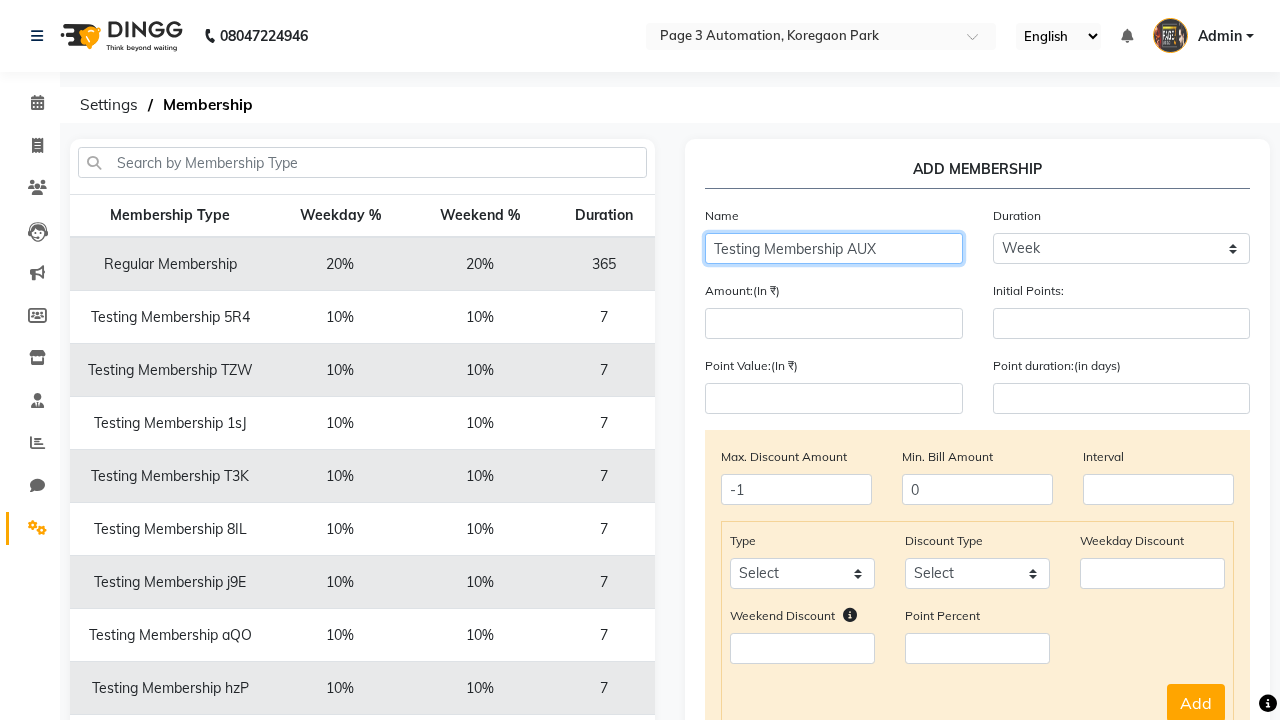 type on "7" 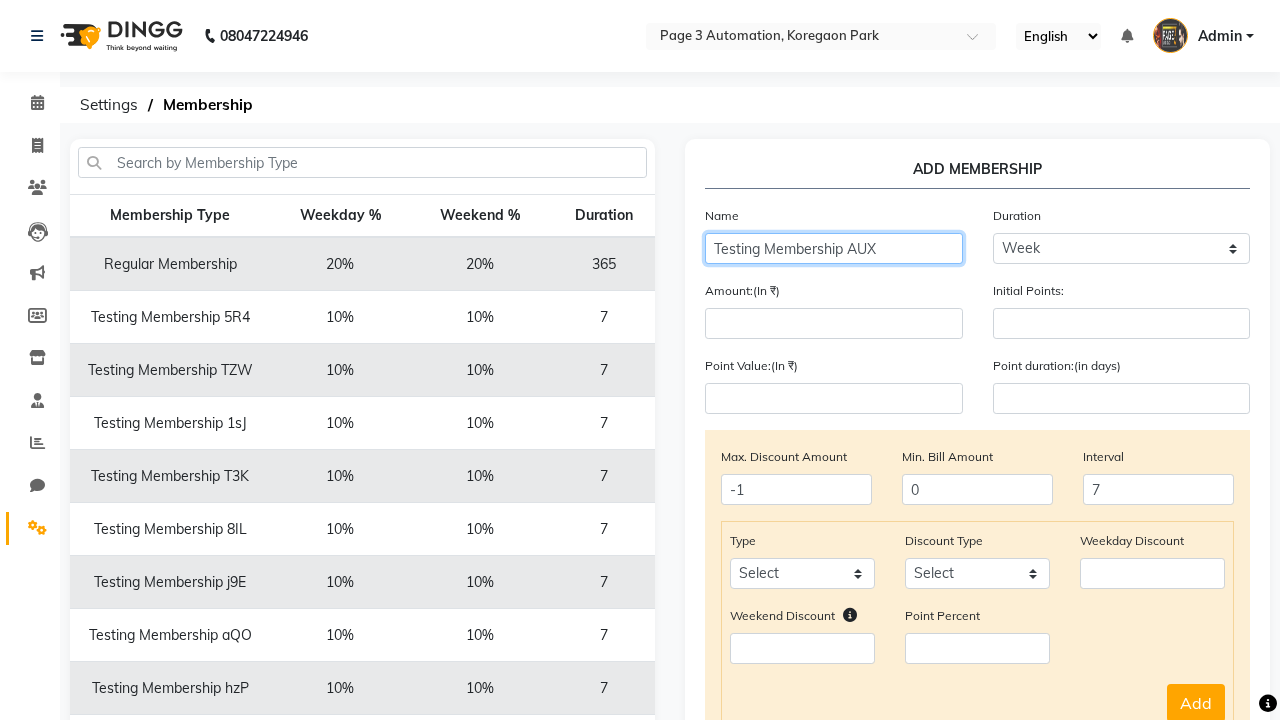 type on "Testing Membership AUX" 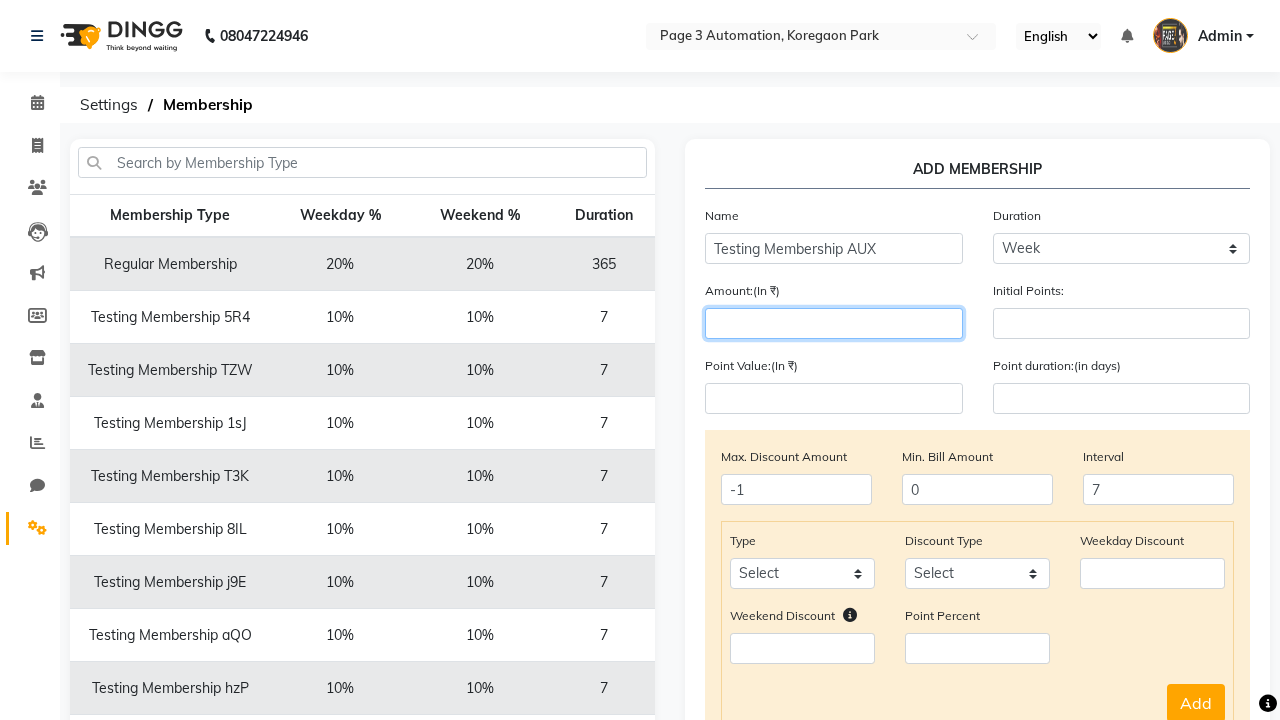 type on "1000" 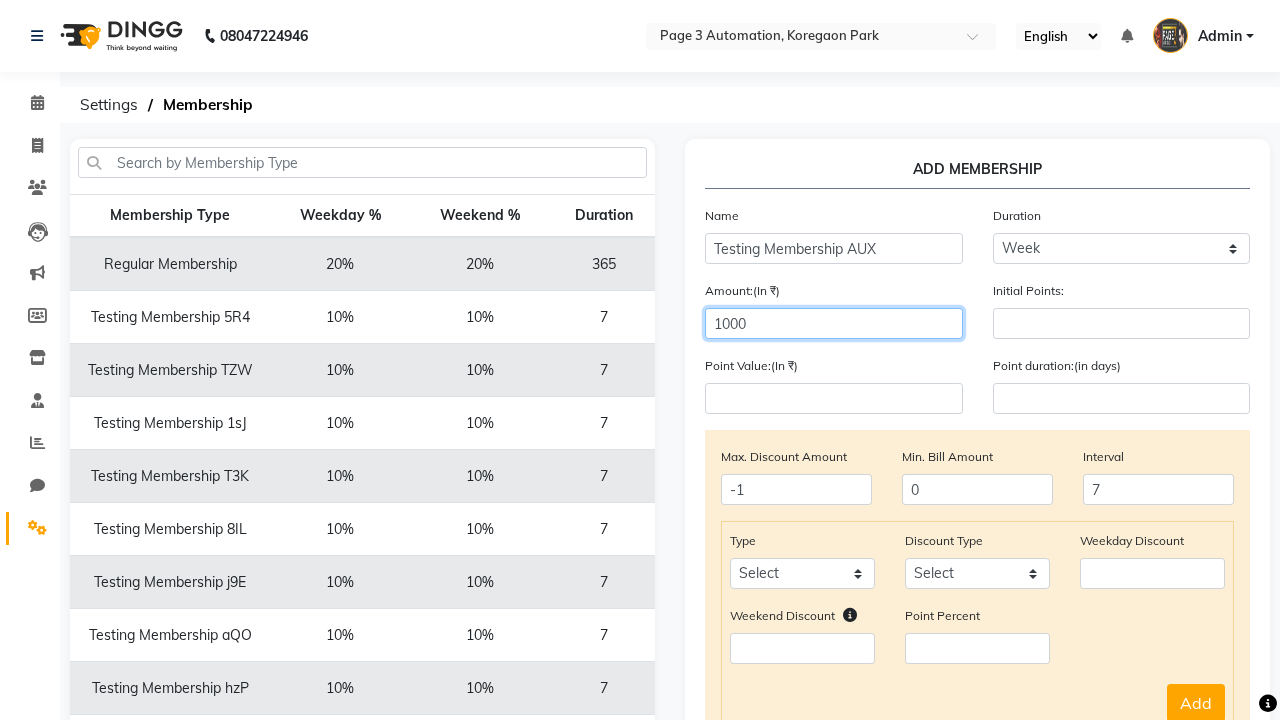 select on "service" 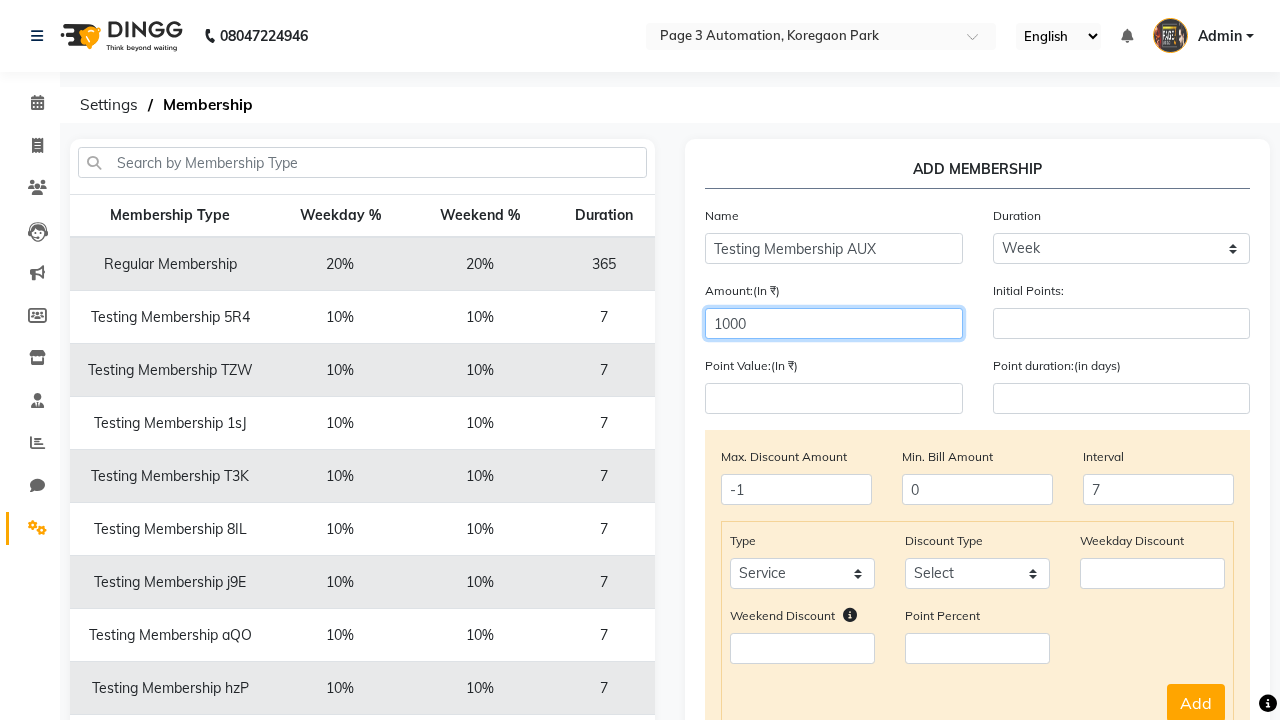 select on "Percent" 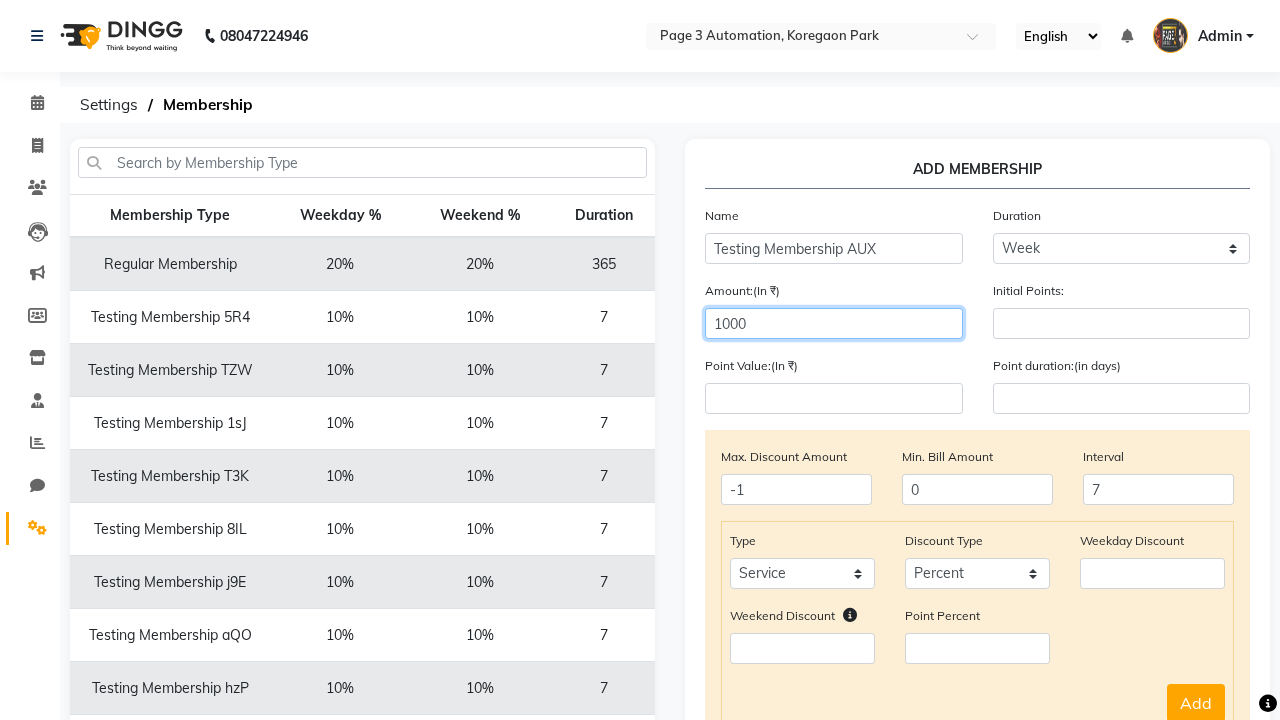 type on "1000" 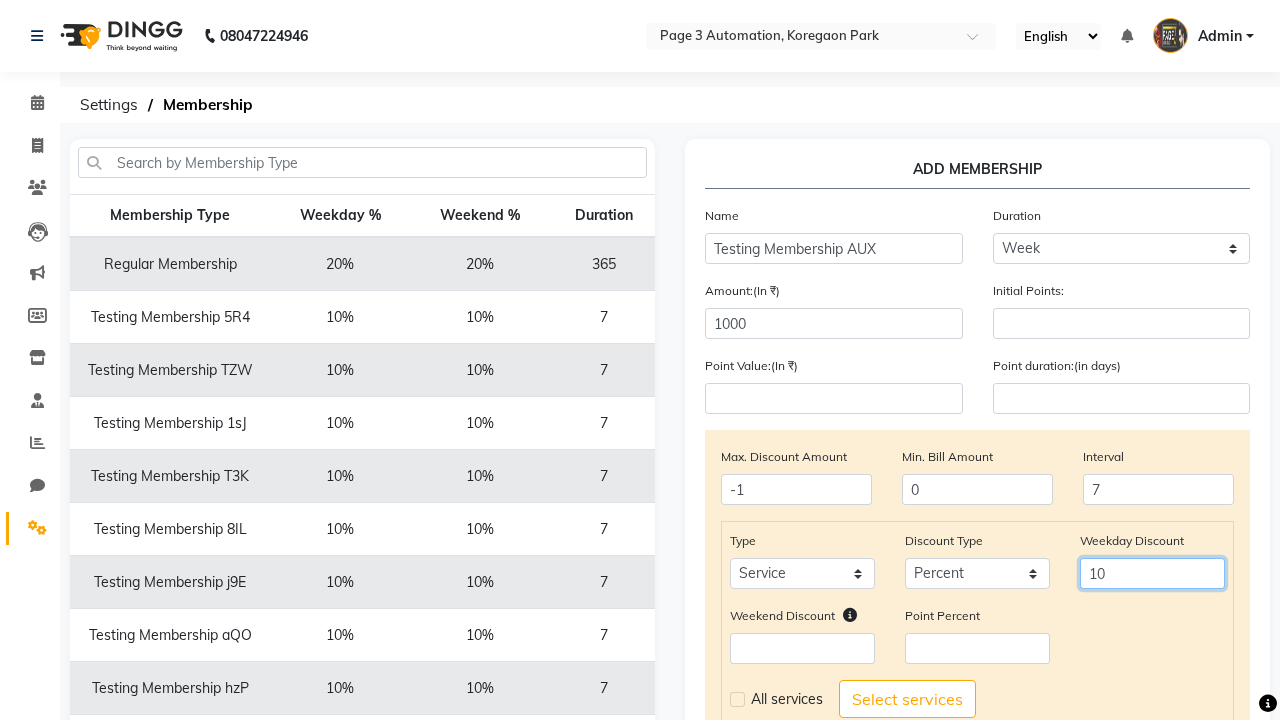 type on "10" 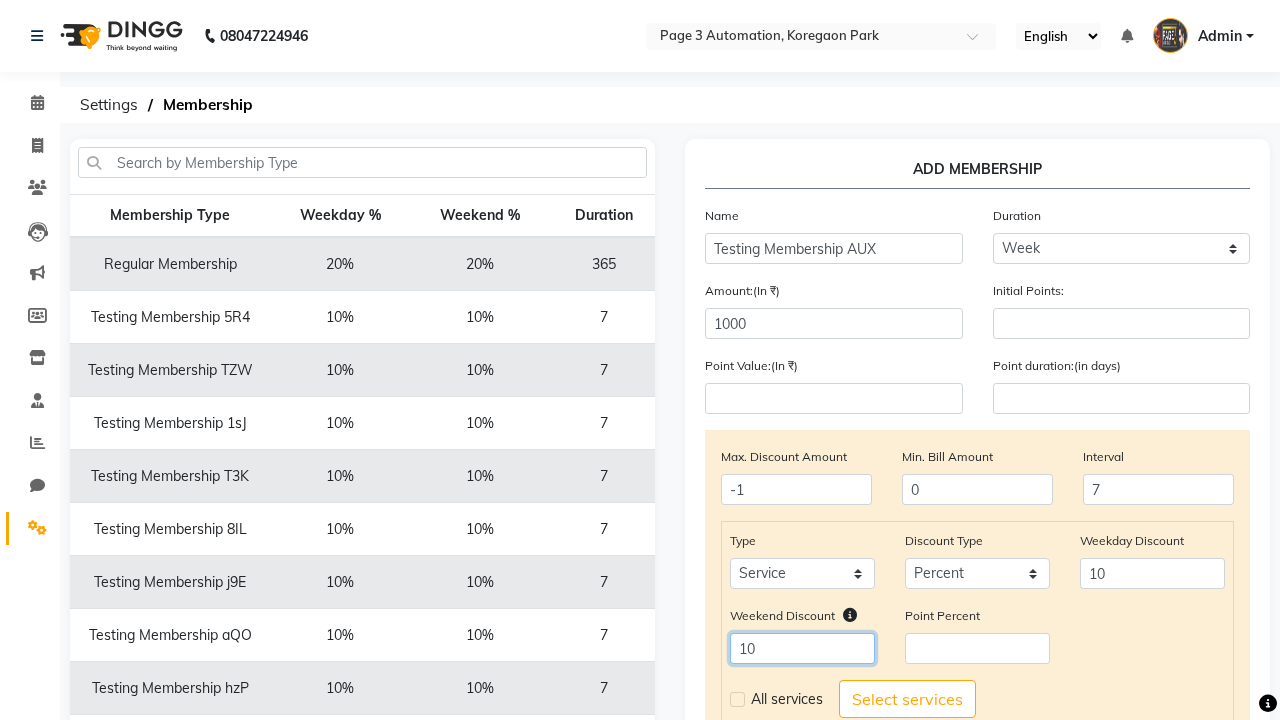 type on "10" 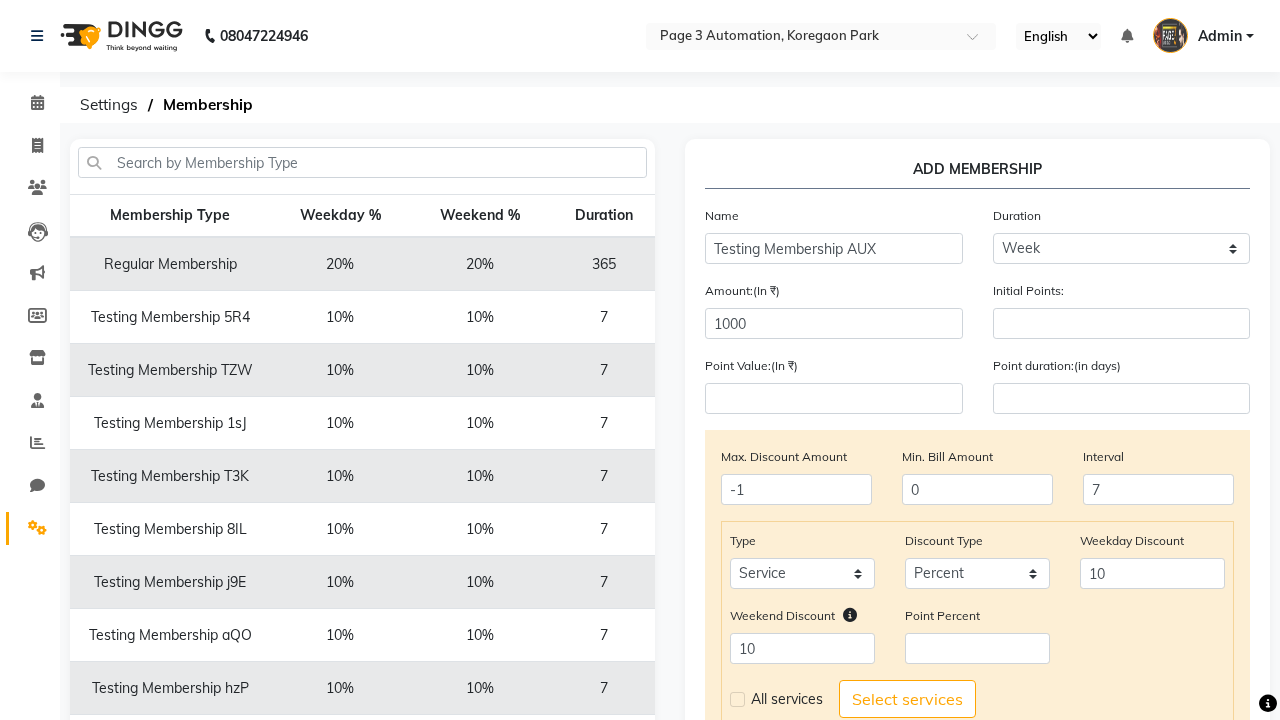 click 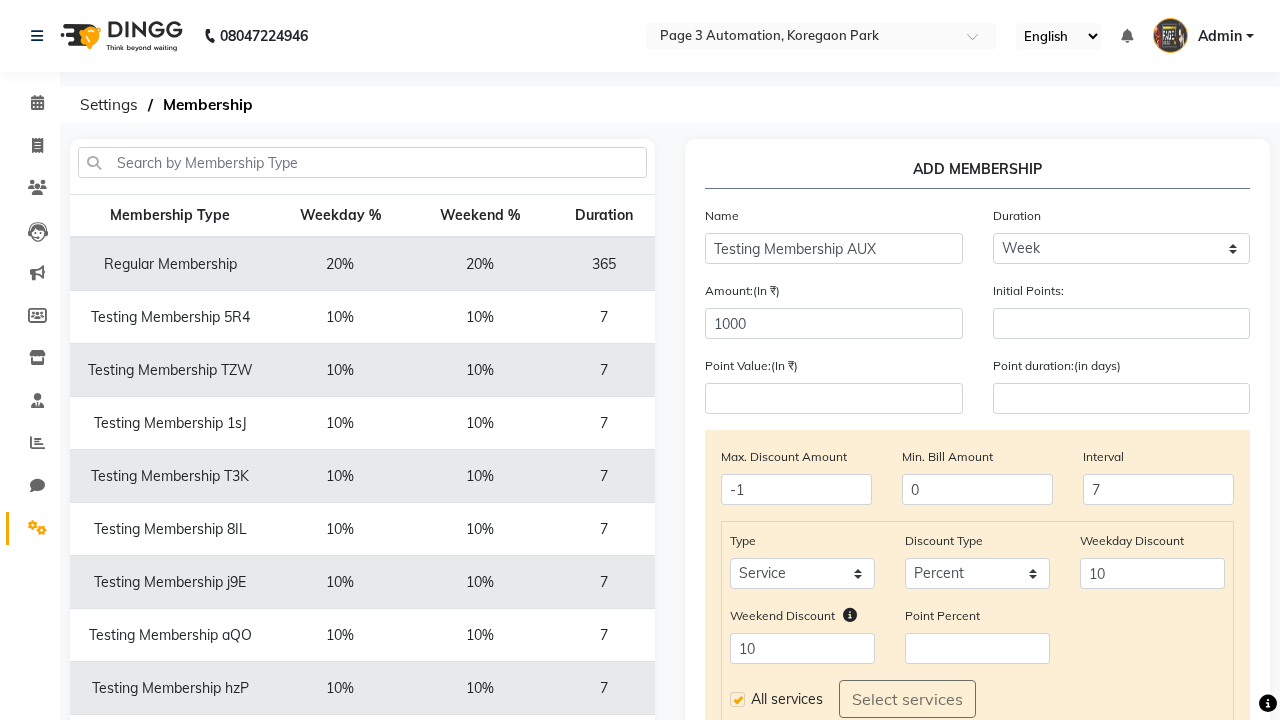 click on "Add" 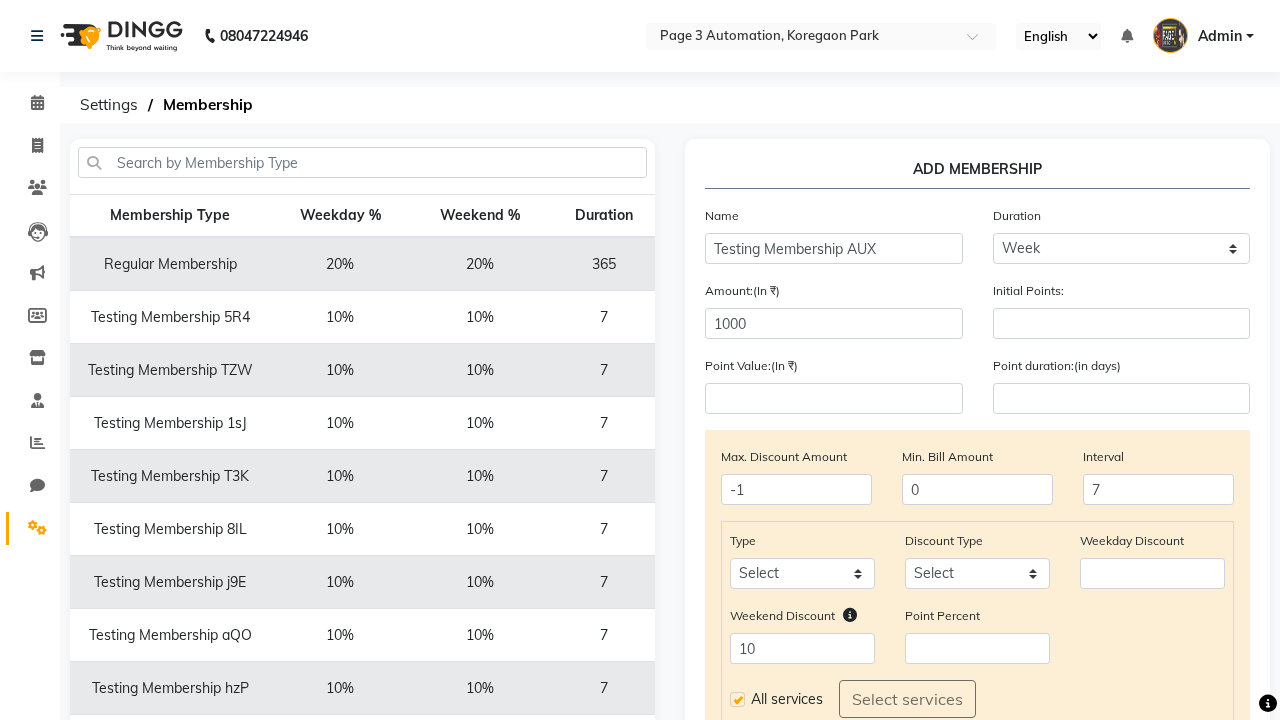 type 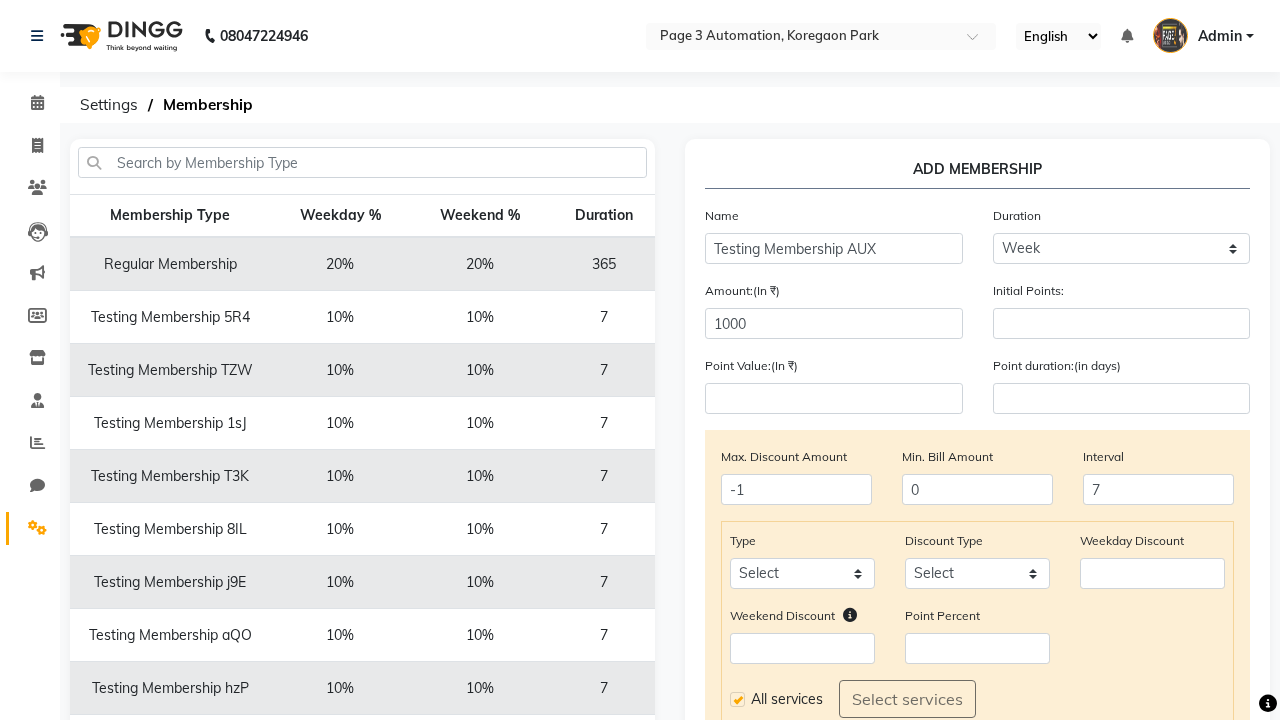 scroll, scrollTop: 334, scrollLeft: 0, axis: vertical 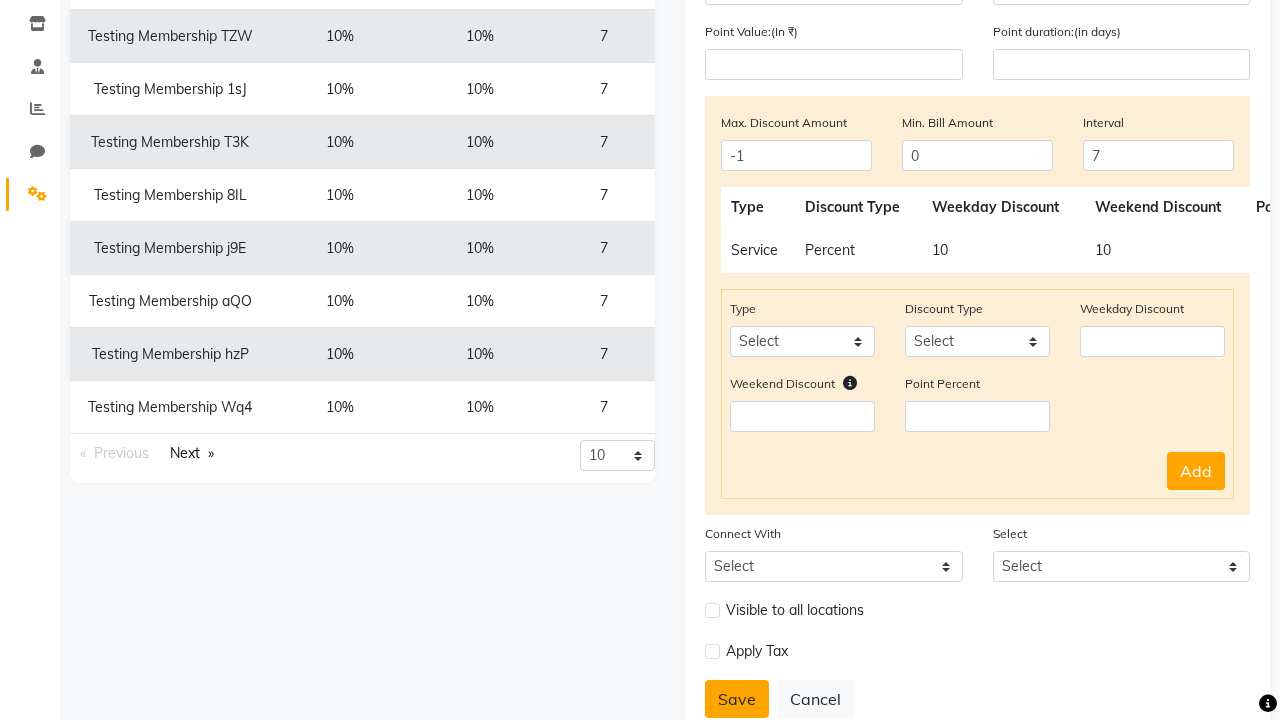 click on "Save" 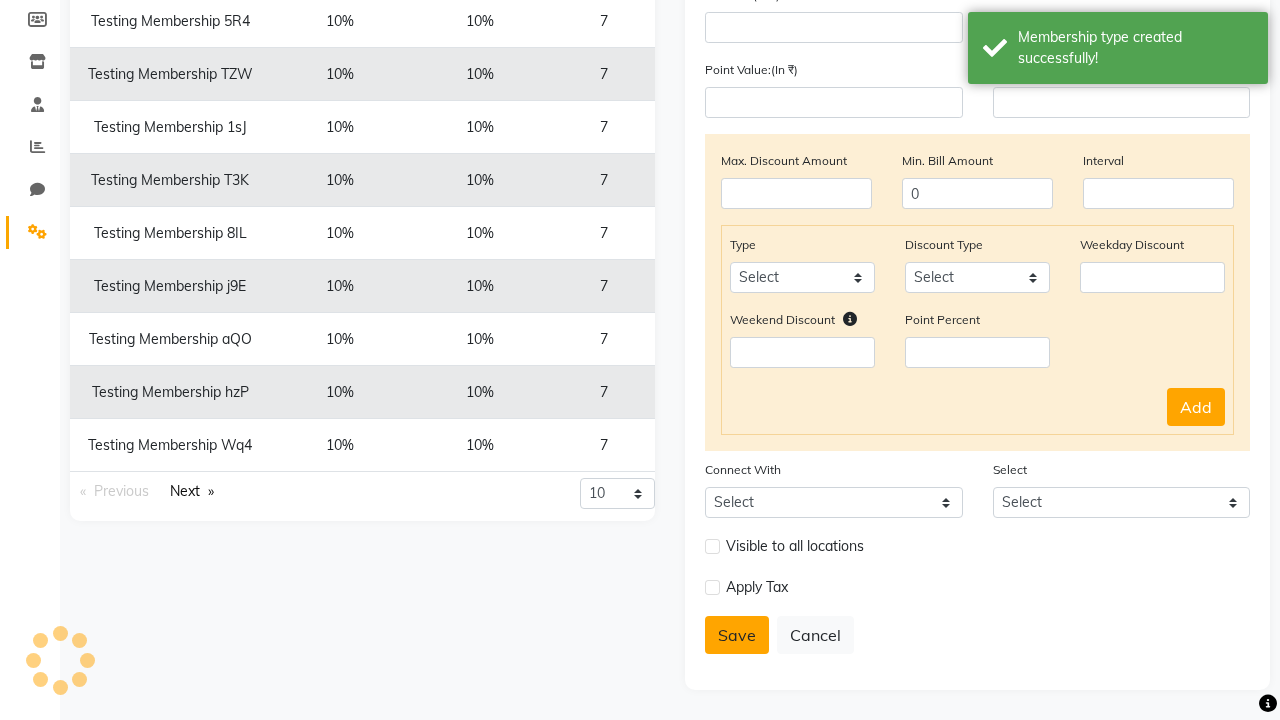 scroll, scrollTop: 296, scrollLeft: 0, axis: vertical 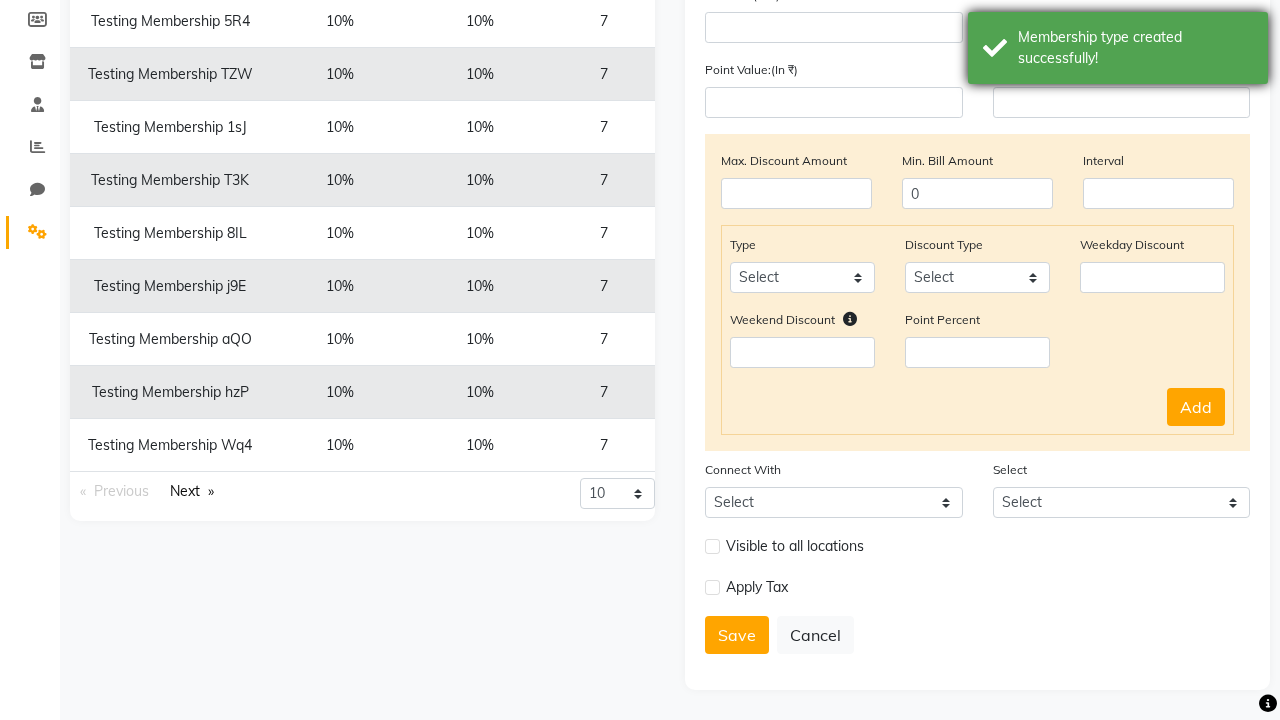 click on "Membership type created successfully!" at bounding box center (1135, 48) 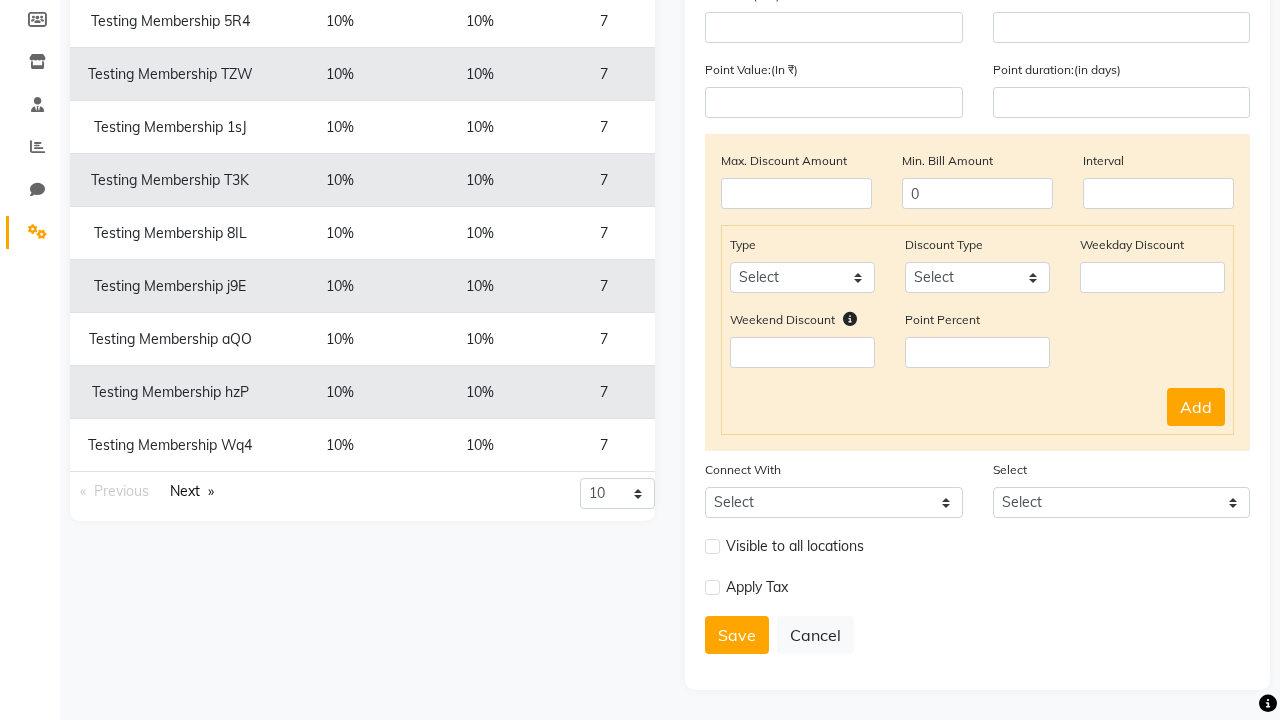 click at bounding box center (37, -260) 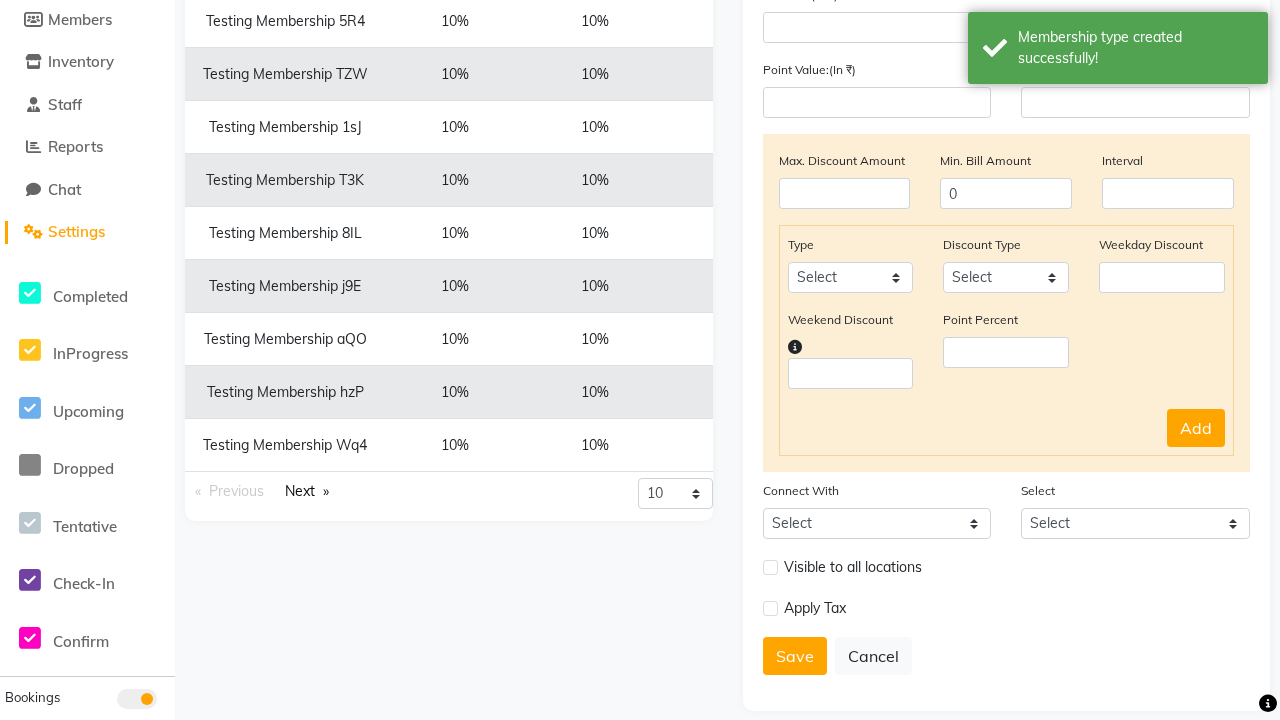 scroll, scrollTop: 0, scrollLeft: 0, axis: both 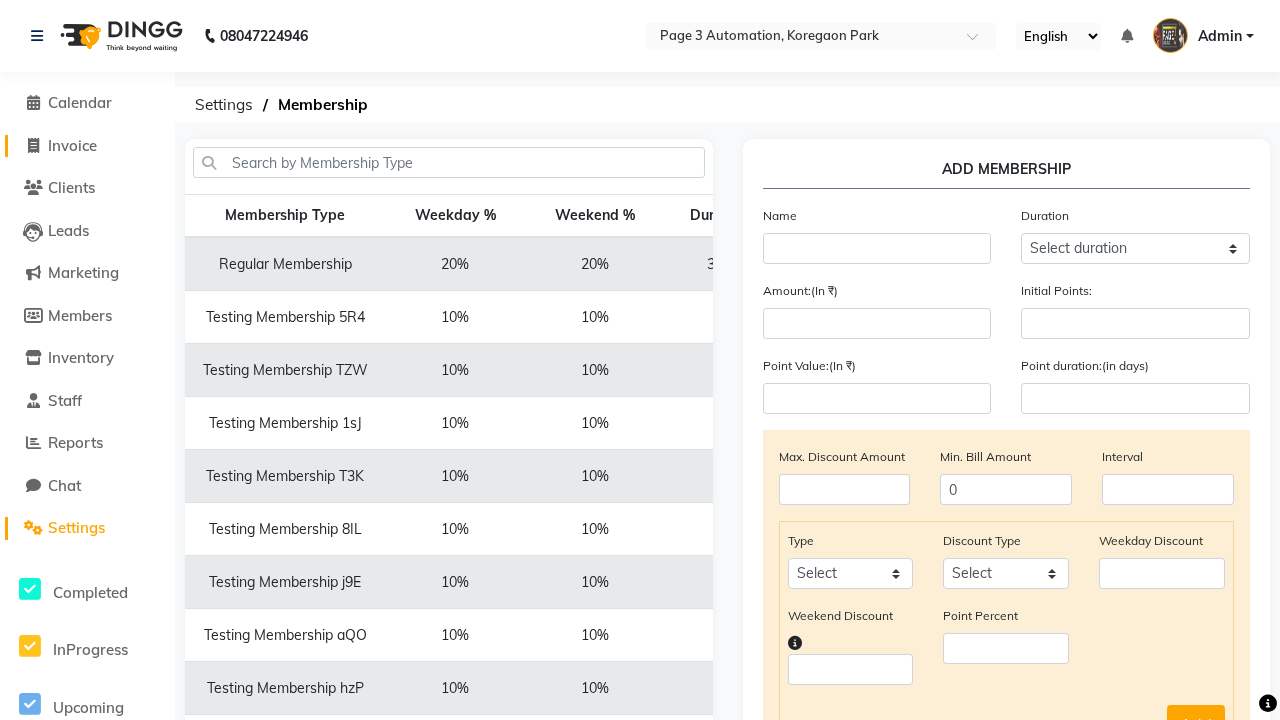 click on "Invoice" 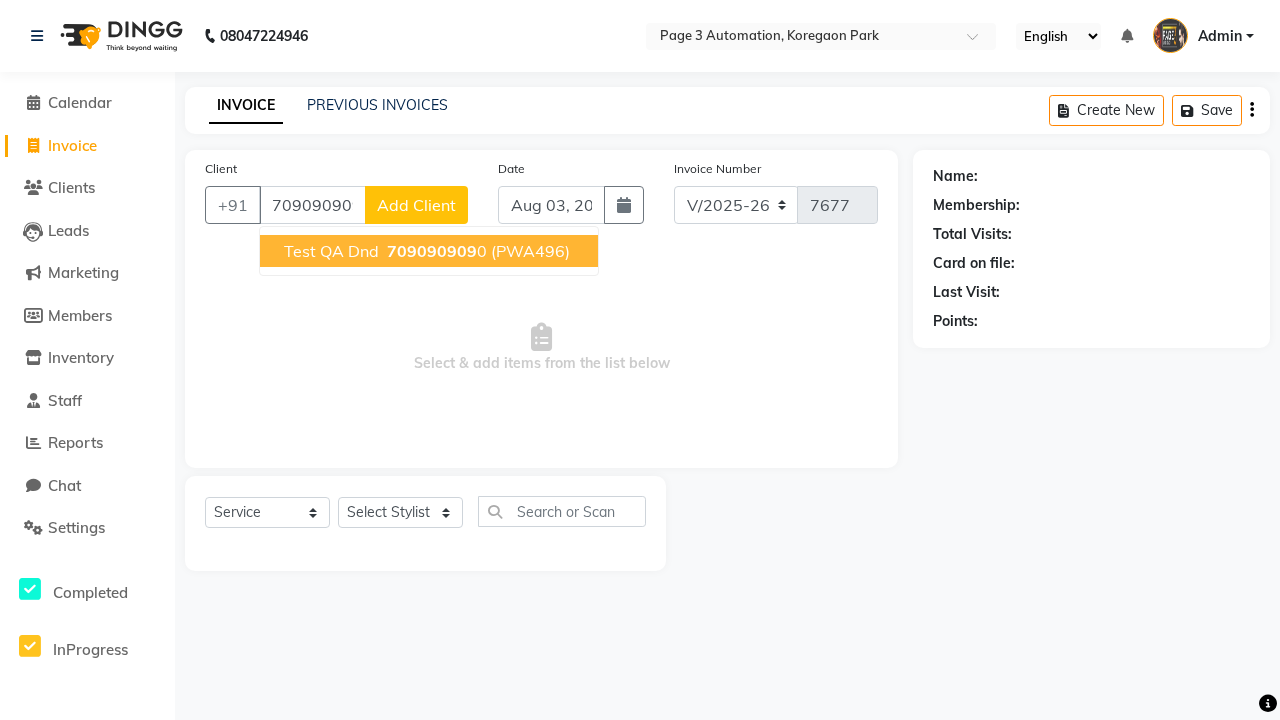 click on "709090909" at bounding box center [432, 251] 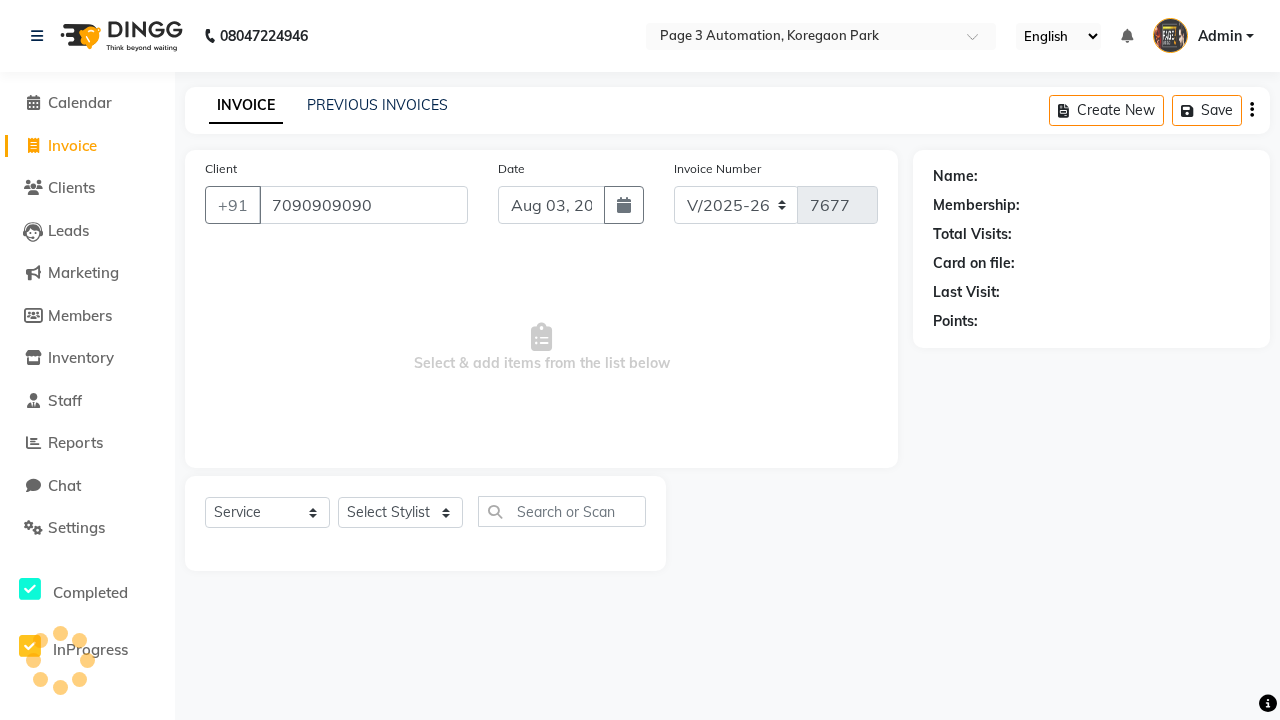 type on "7090909090" 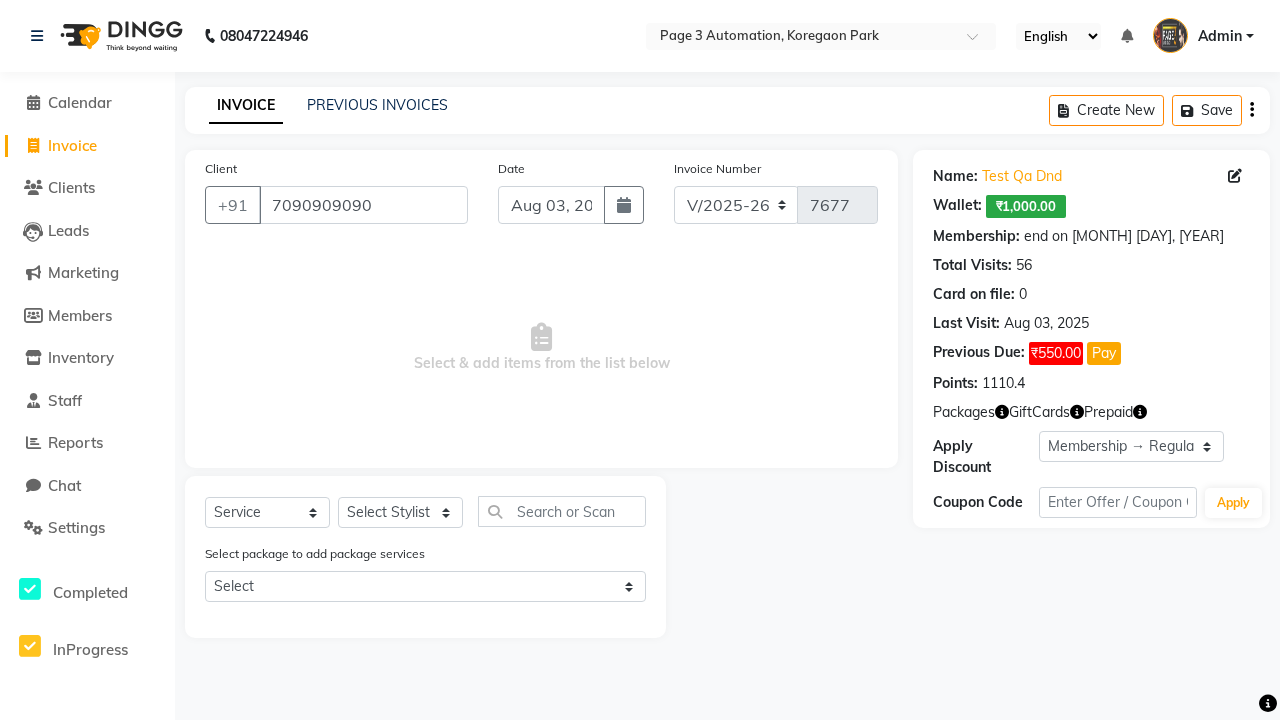 select on "membership" 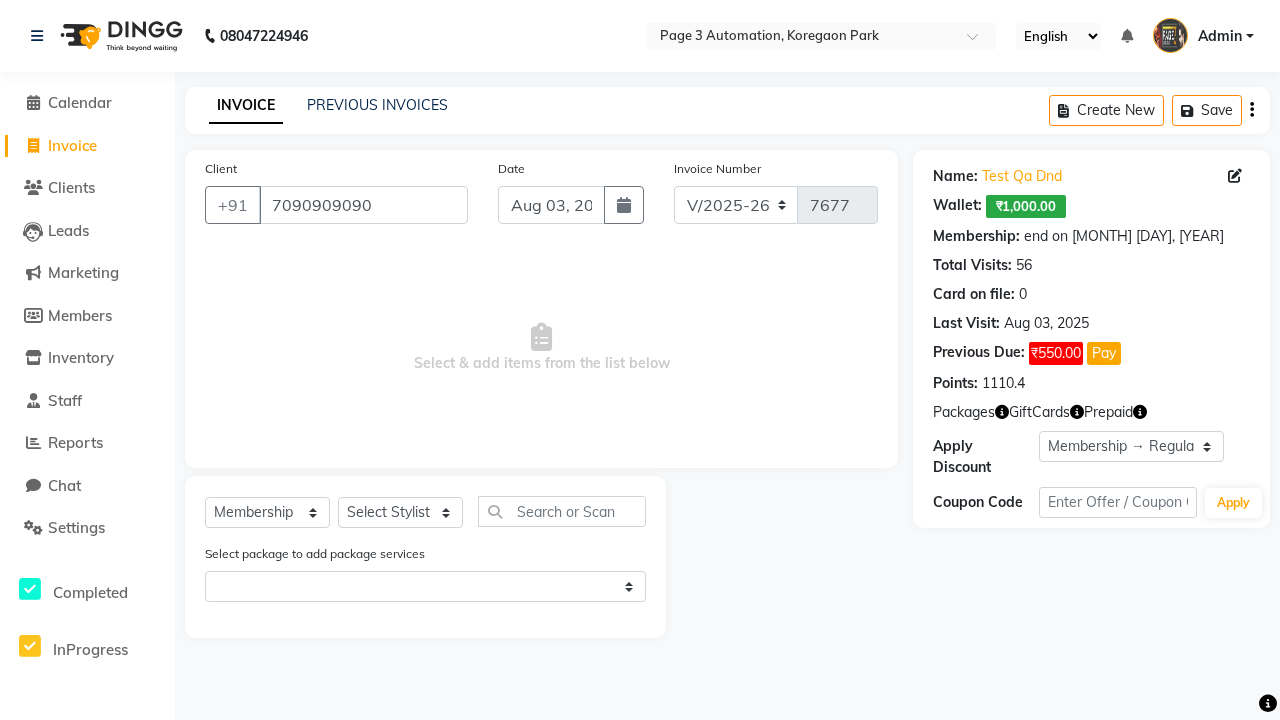 select on "71572" 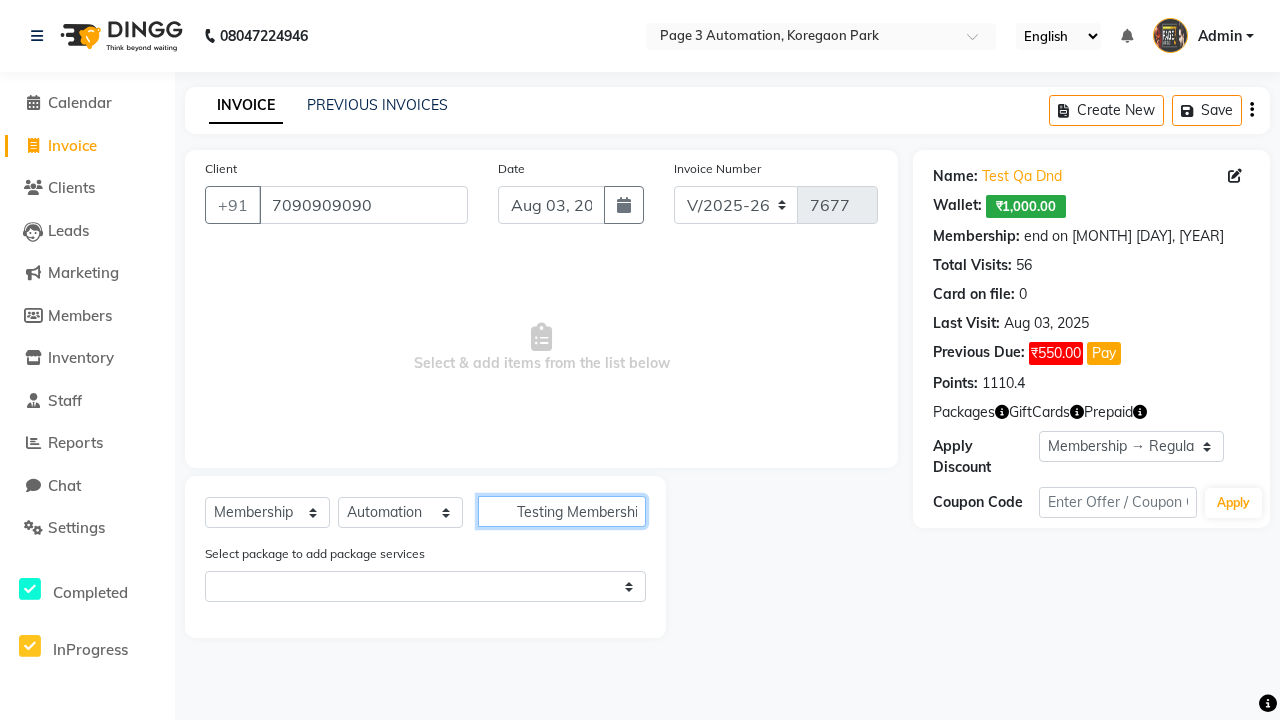 scroll, scrollTop: 0, scrollLeft: 42, axis: horizontal 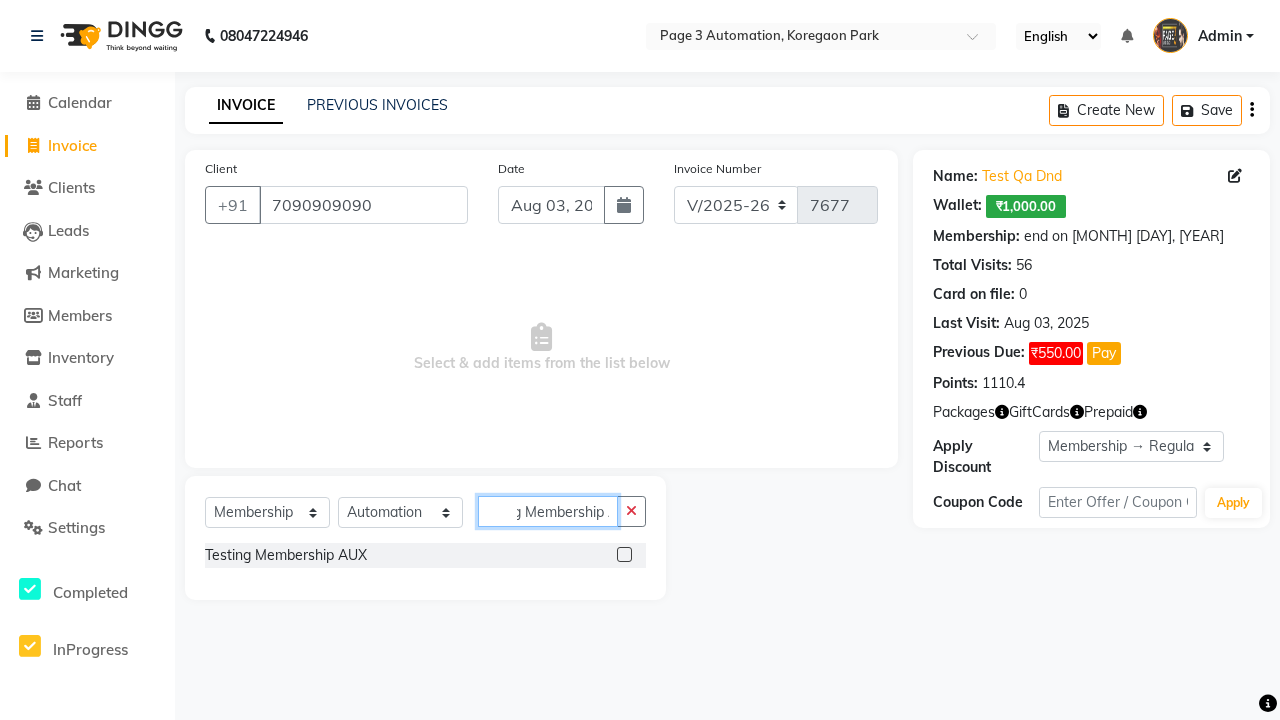 type on "Testing Membership AUX" 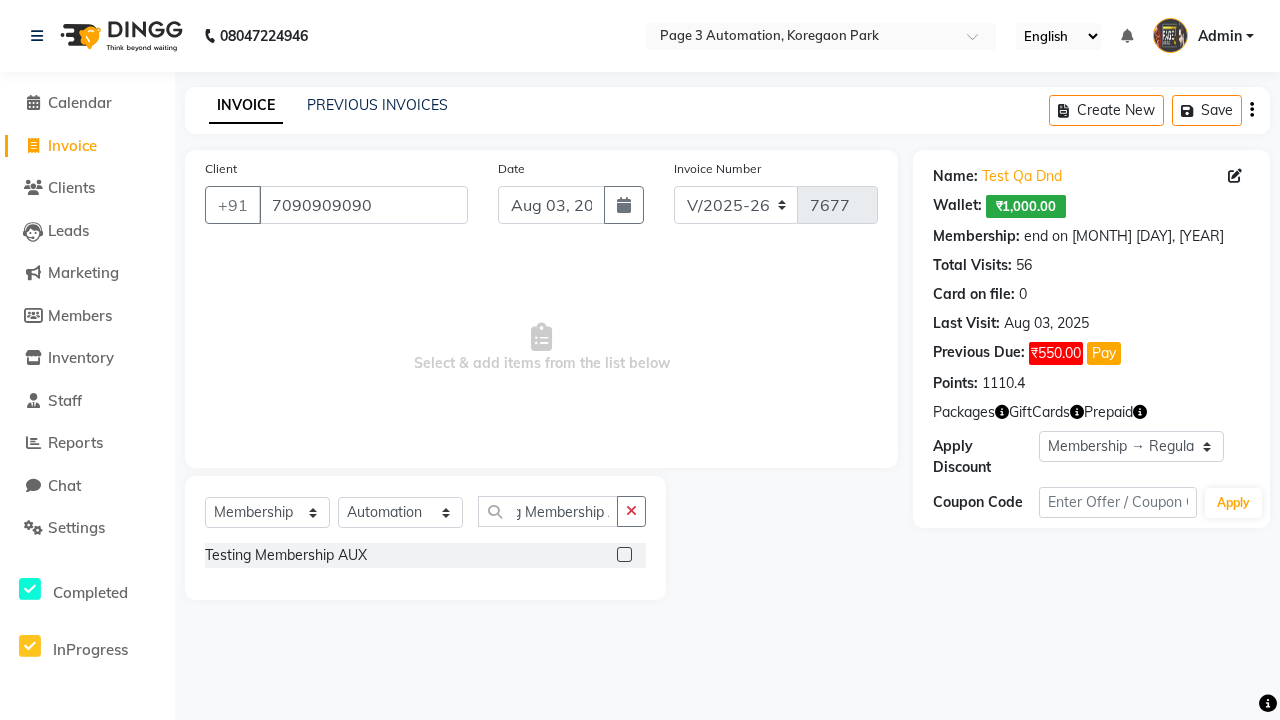 click 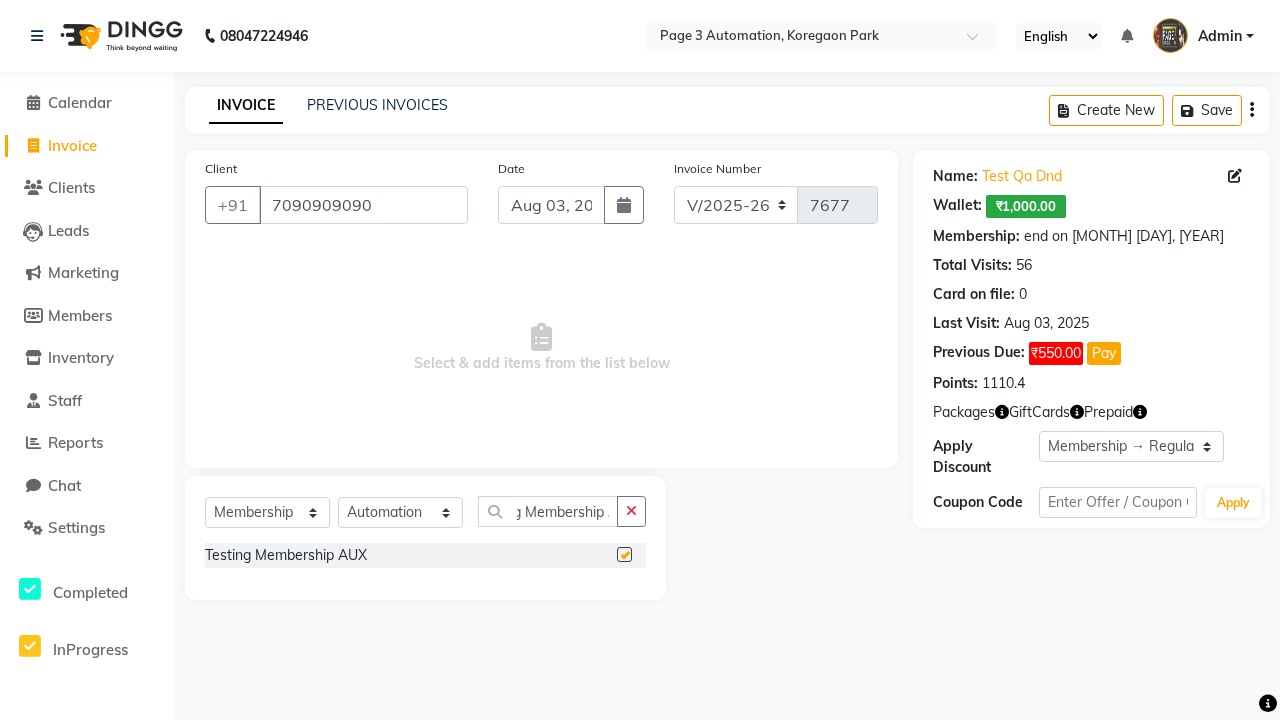 select on "select" 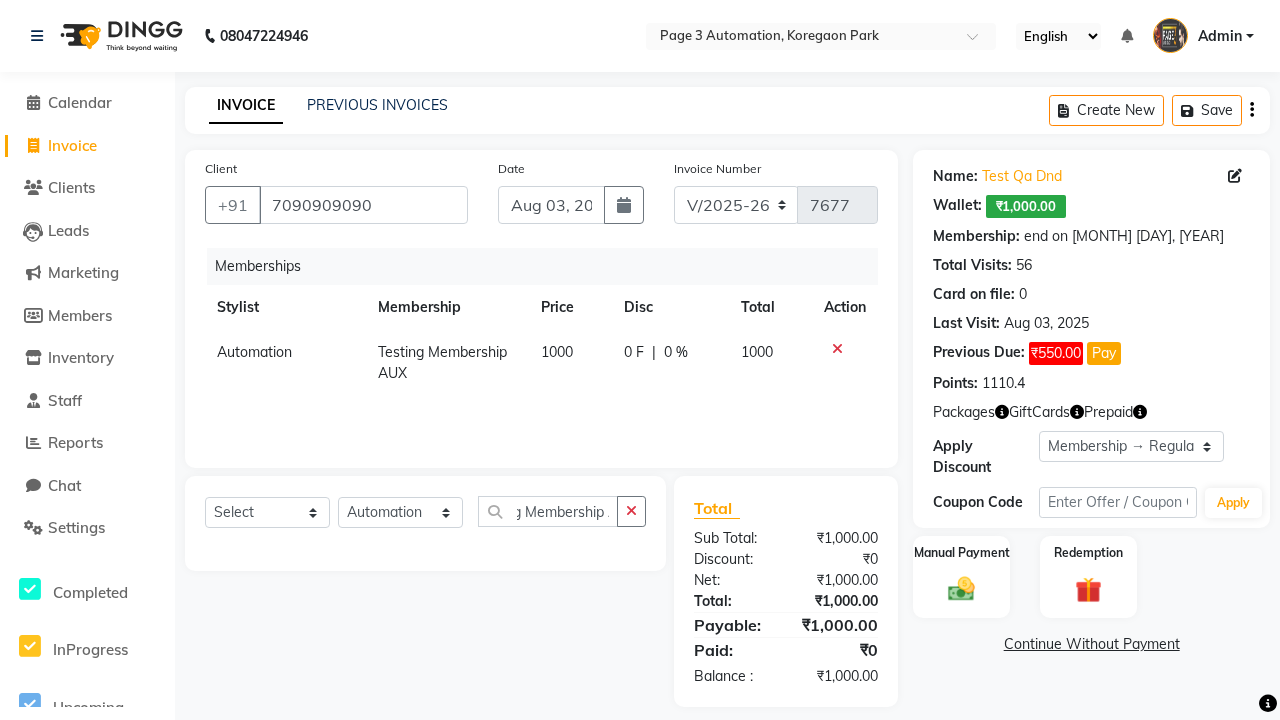 scroll, scrollTop: 0, scrollLeft: 0, axis: both 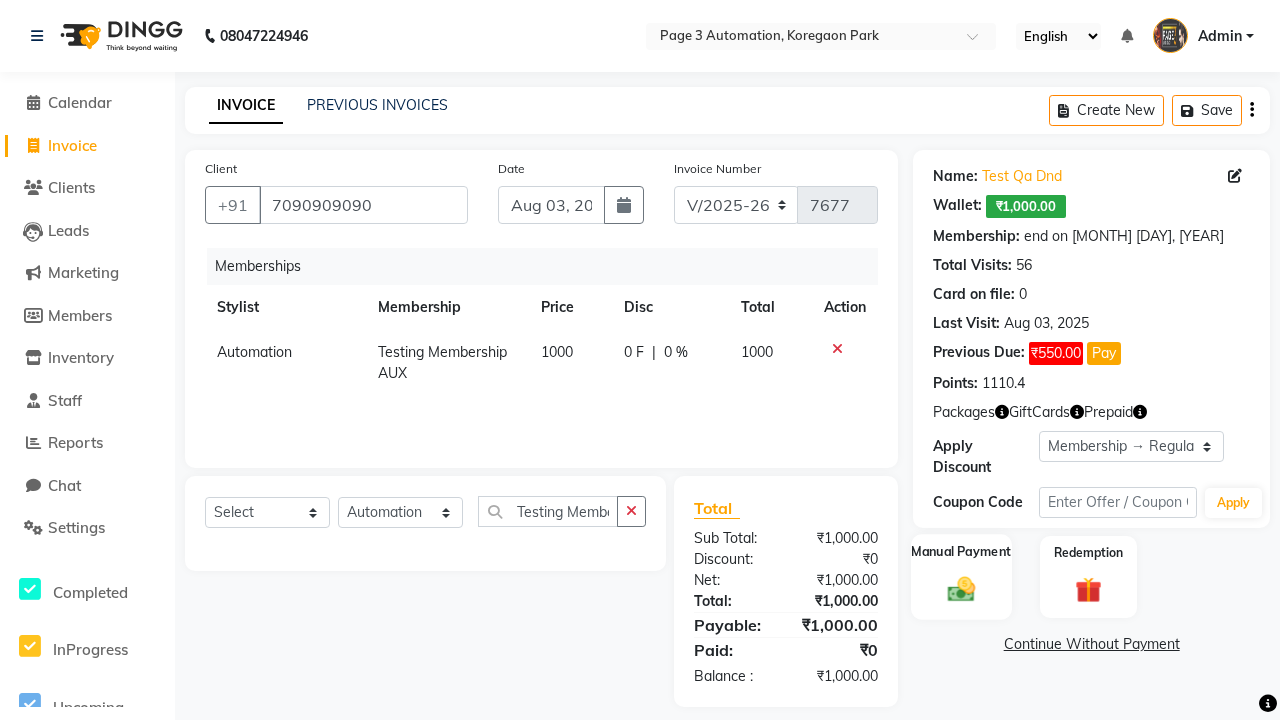 click 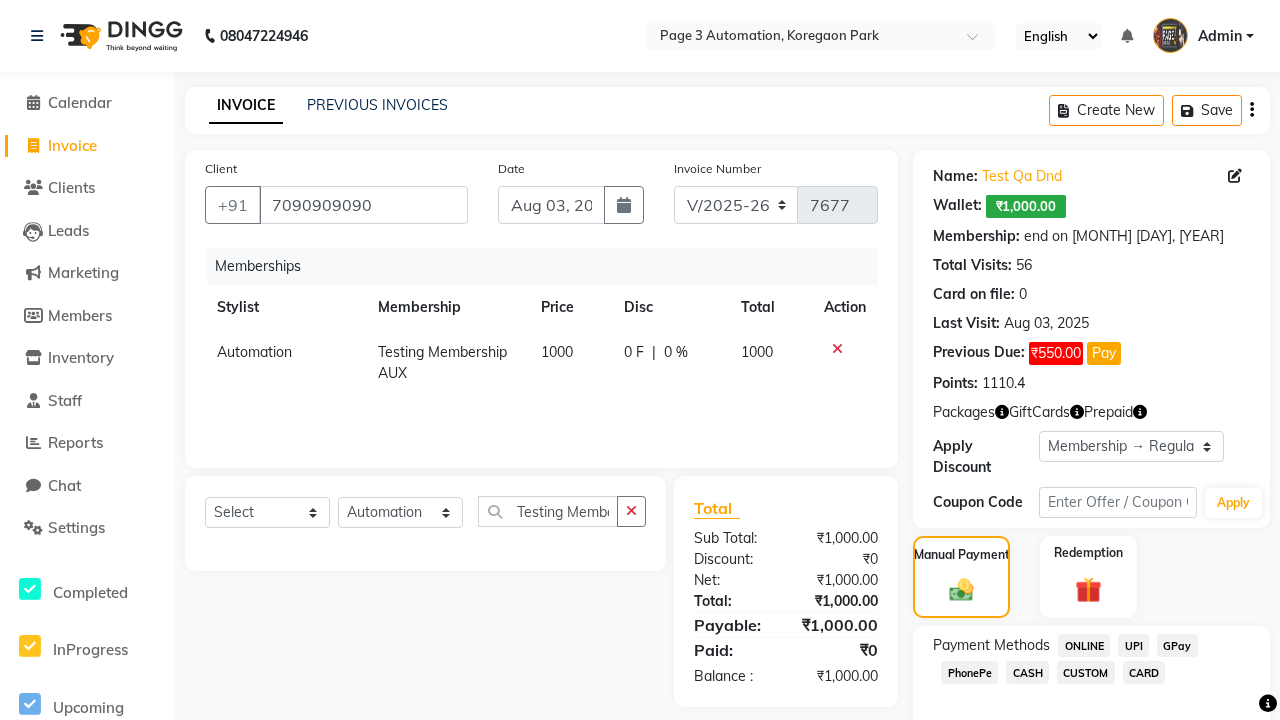 click on "ONLINE" 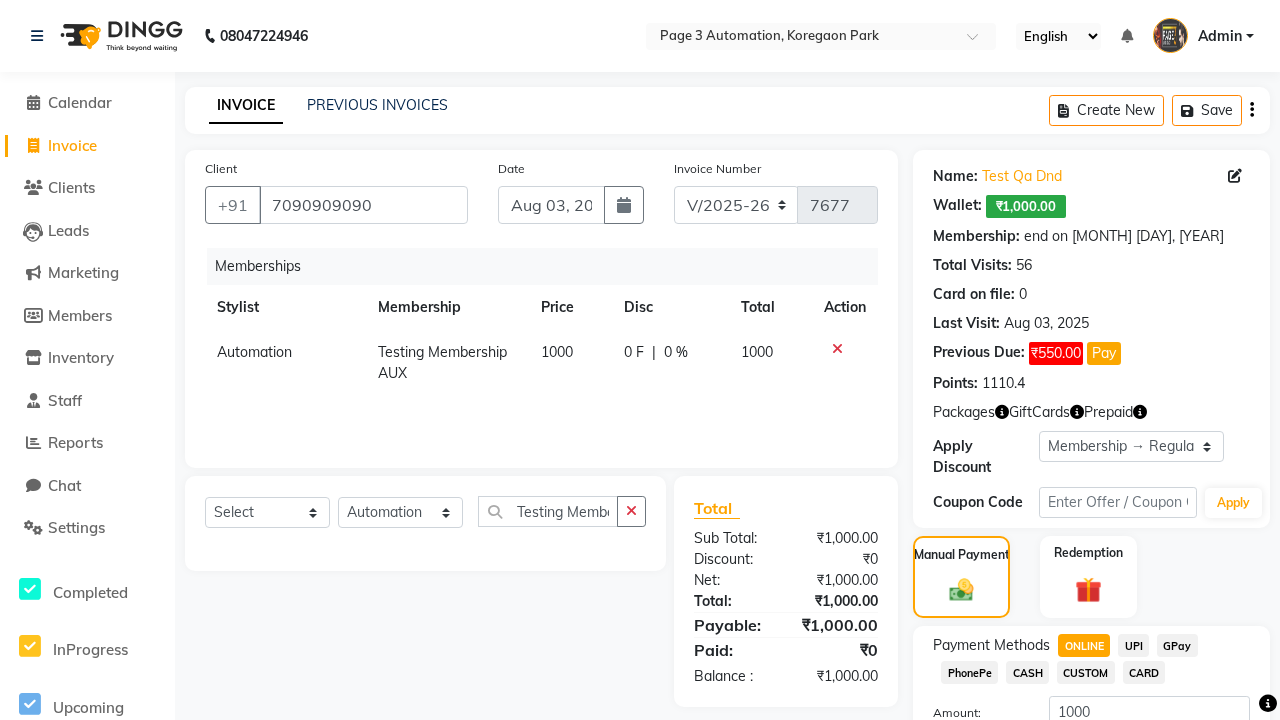scroll, scrollTop: 153, scrollLeft: 0, axis: vertical 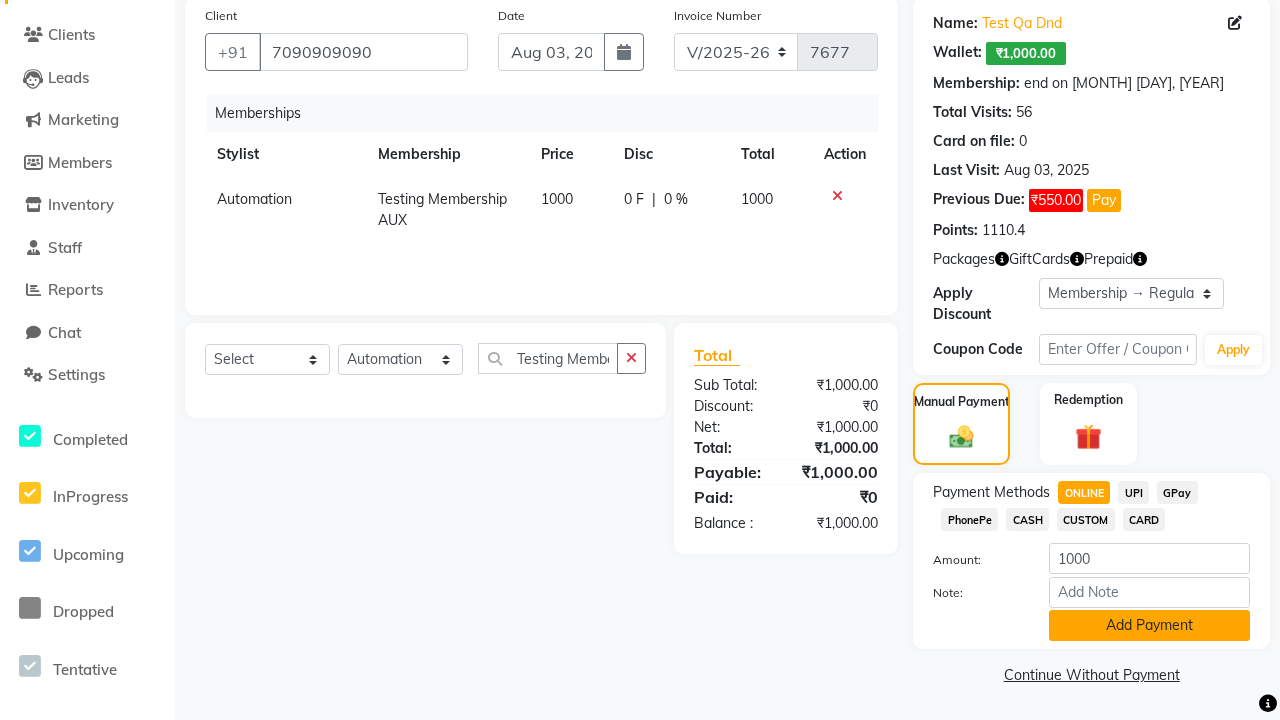 click on "Add Payment" 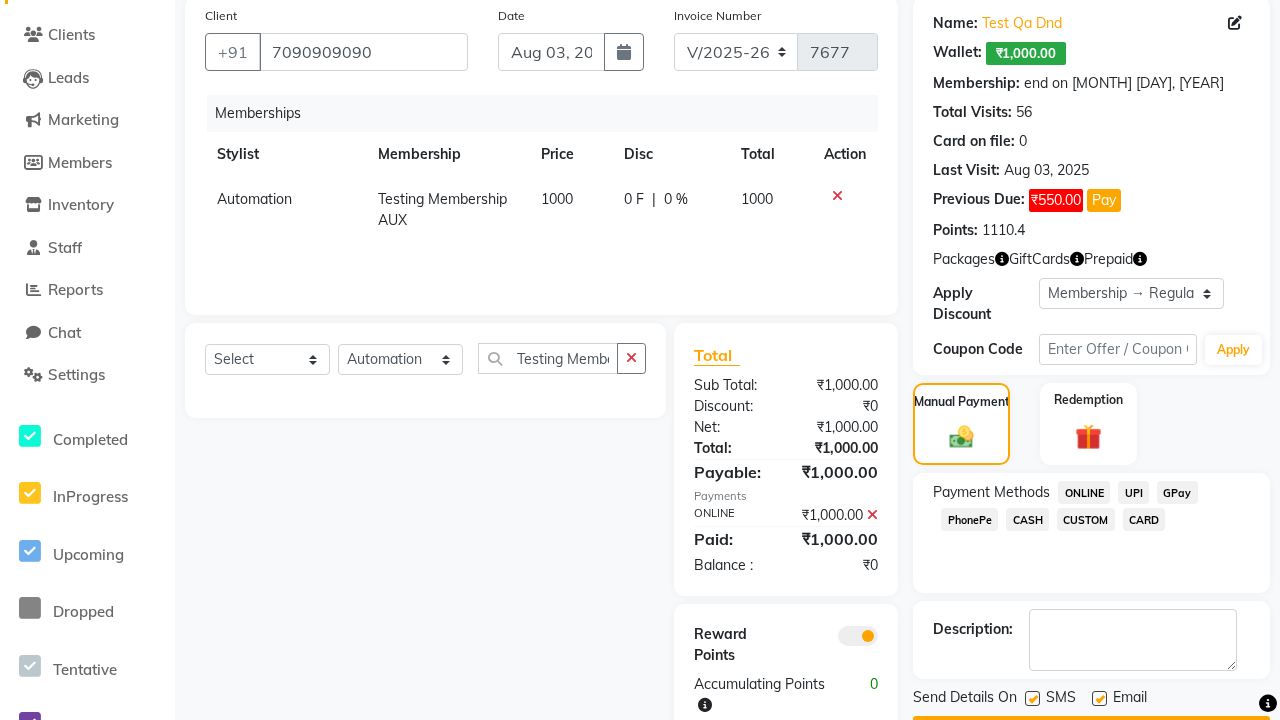 click 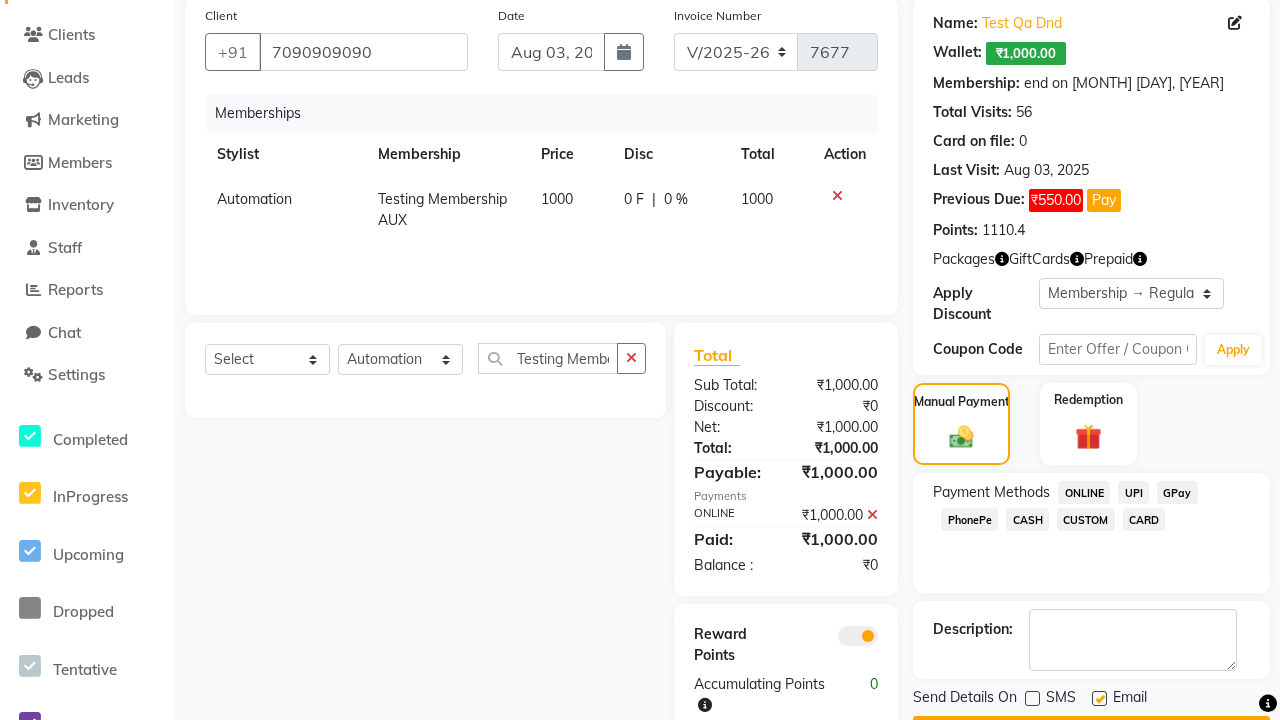 click 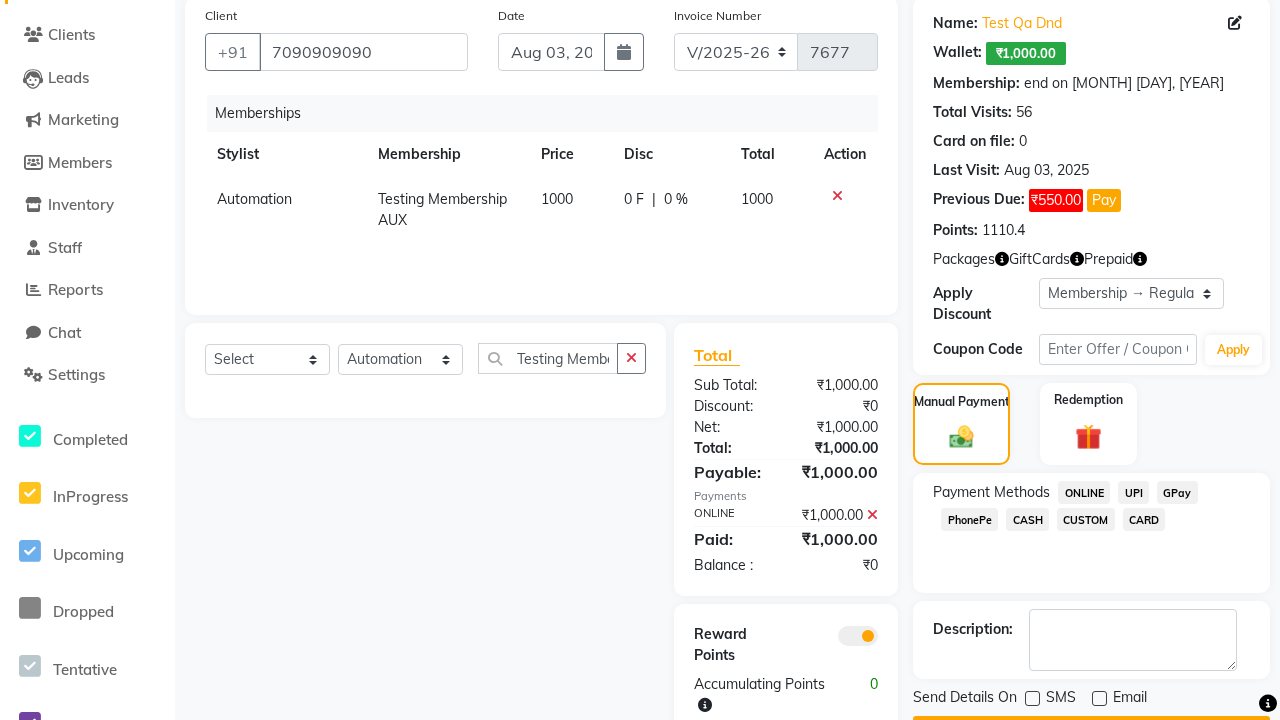 click on "Checkout" 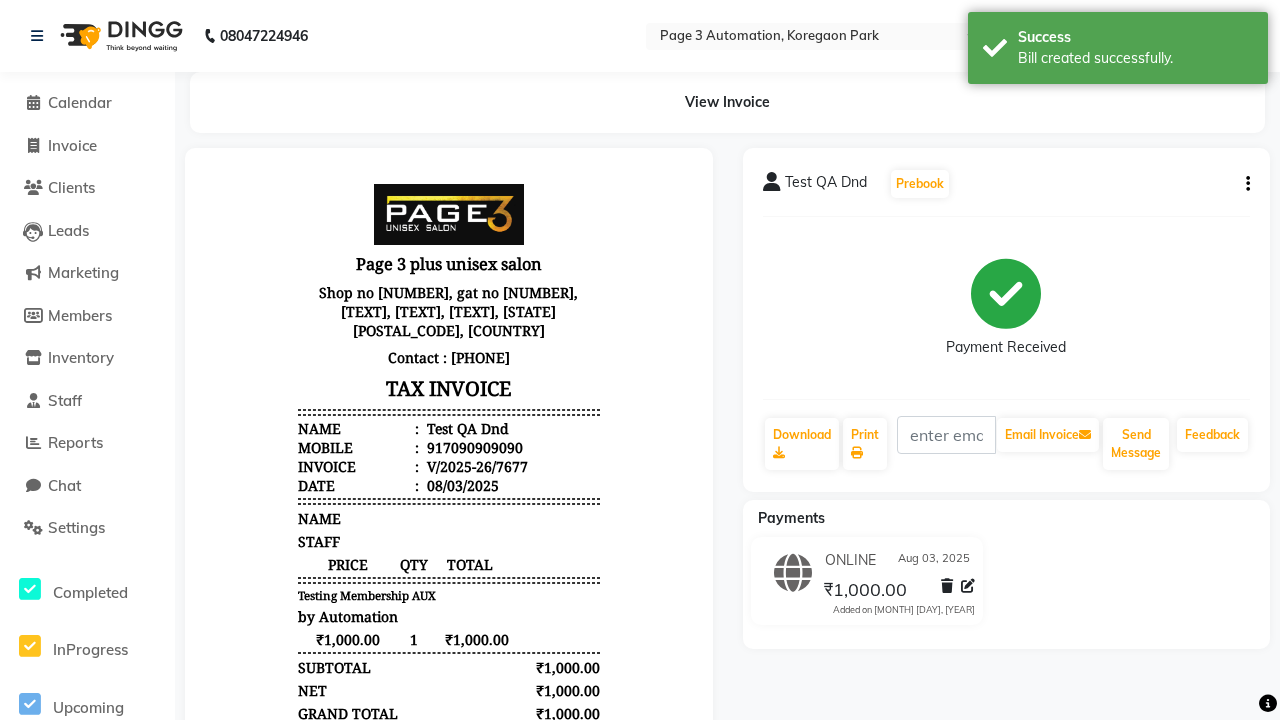 scroll, scrollTop: 0, scrollLeft: 0, axis: both 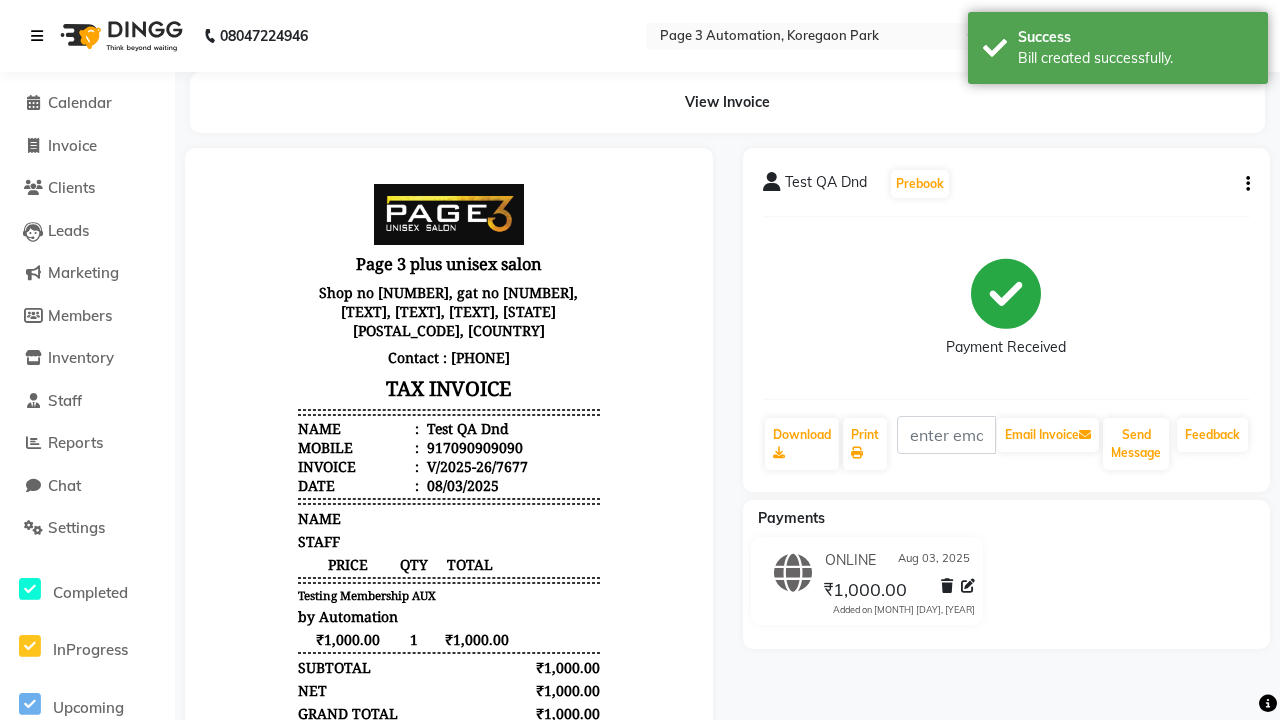 click on "Bill created successfully." at bounding box center [1135, 58] 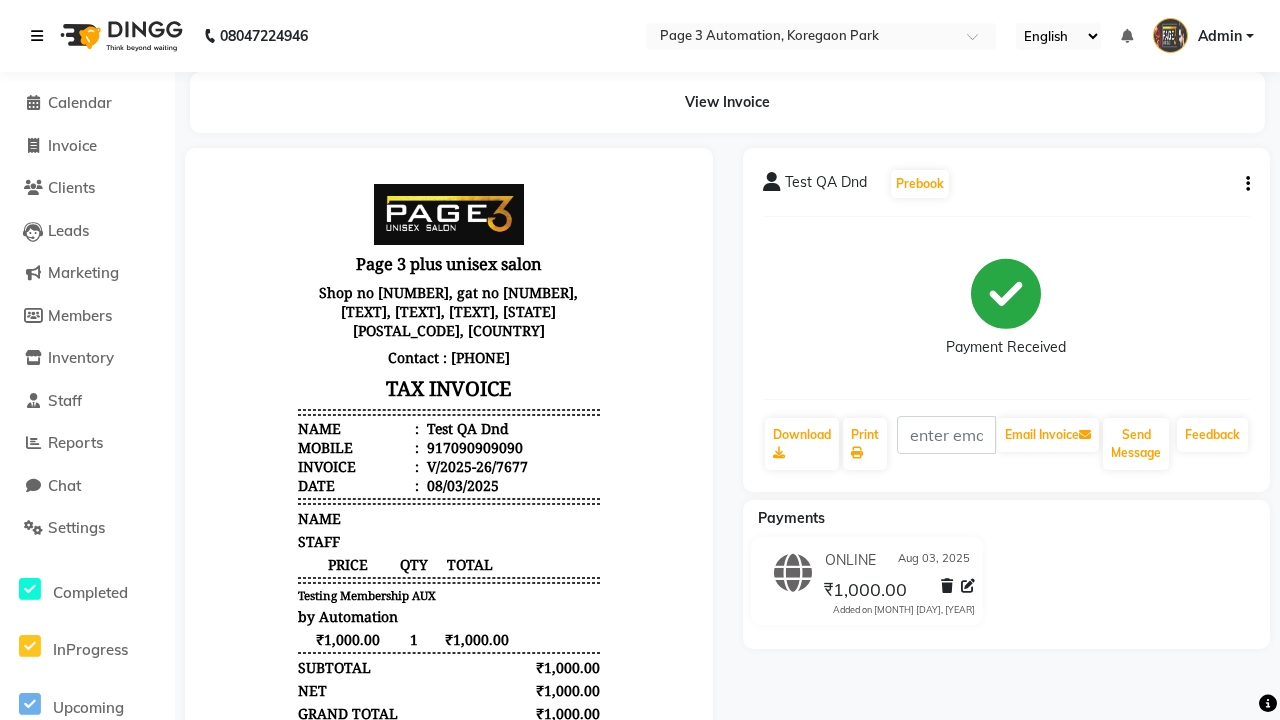 click at bounding box center (37, 36) 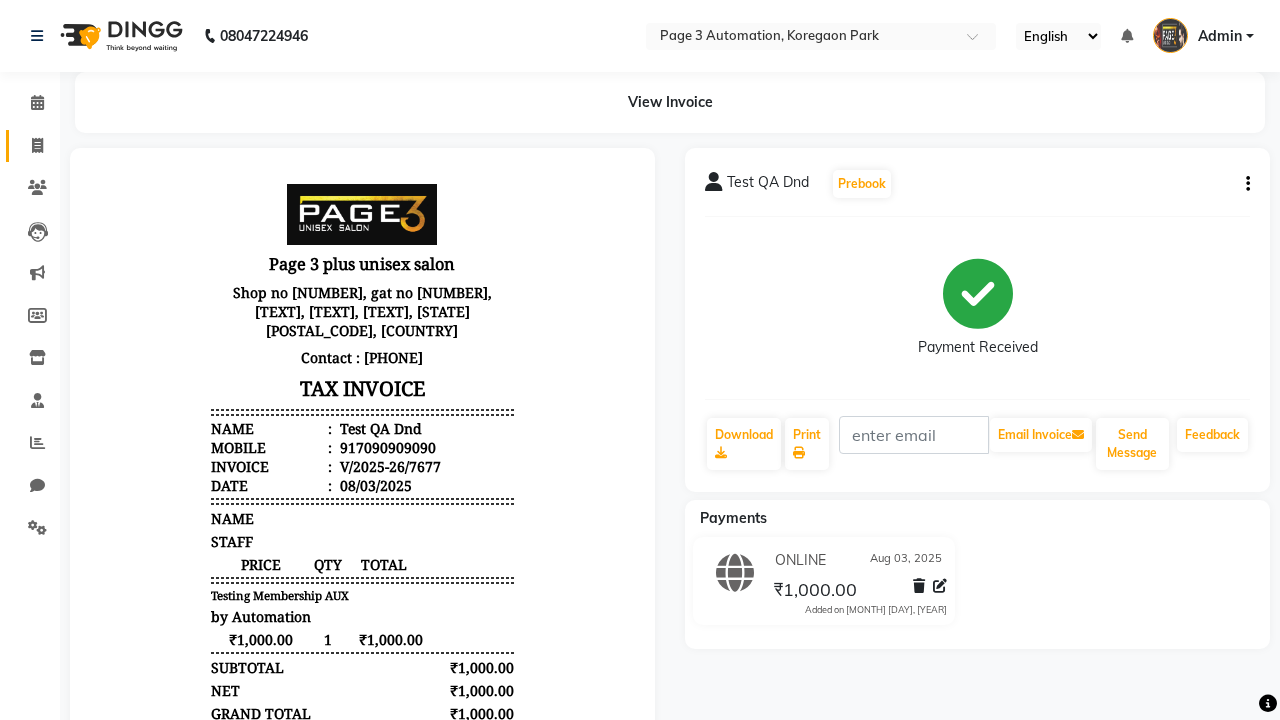 click 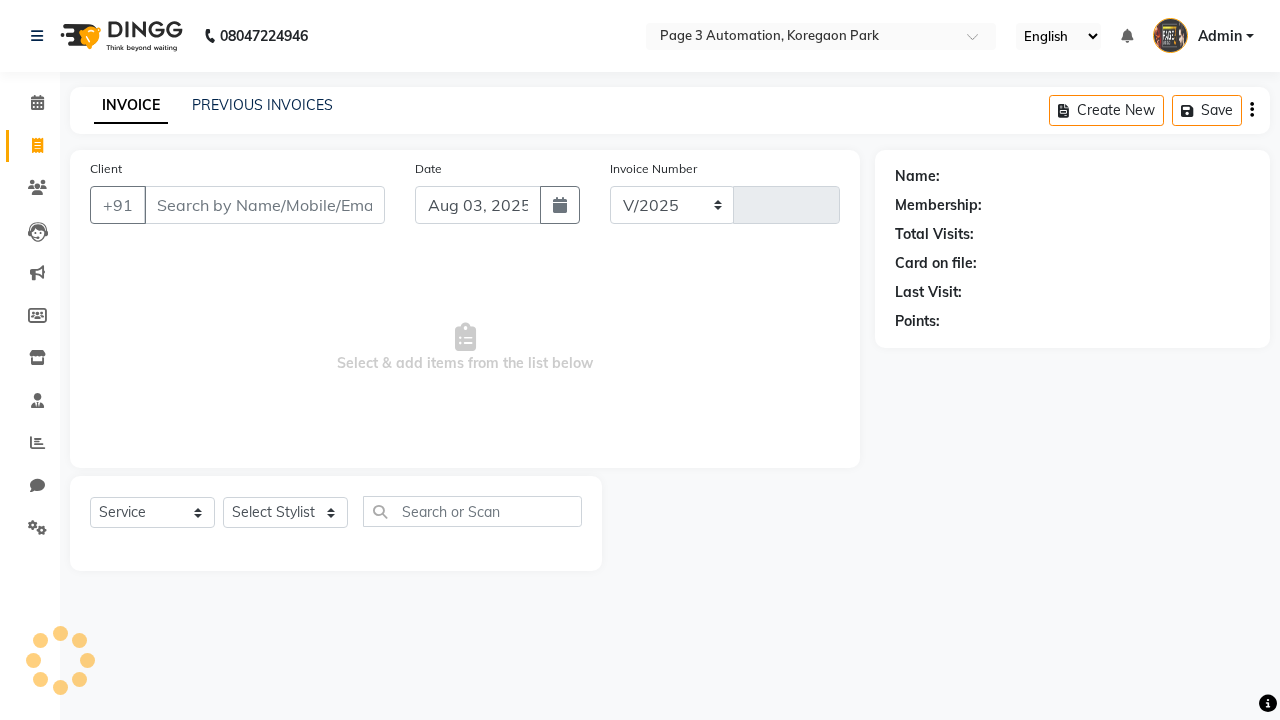 select on "2774" 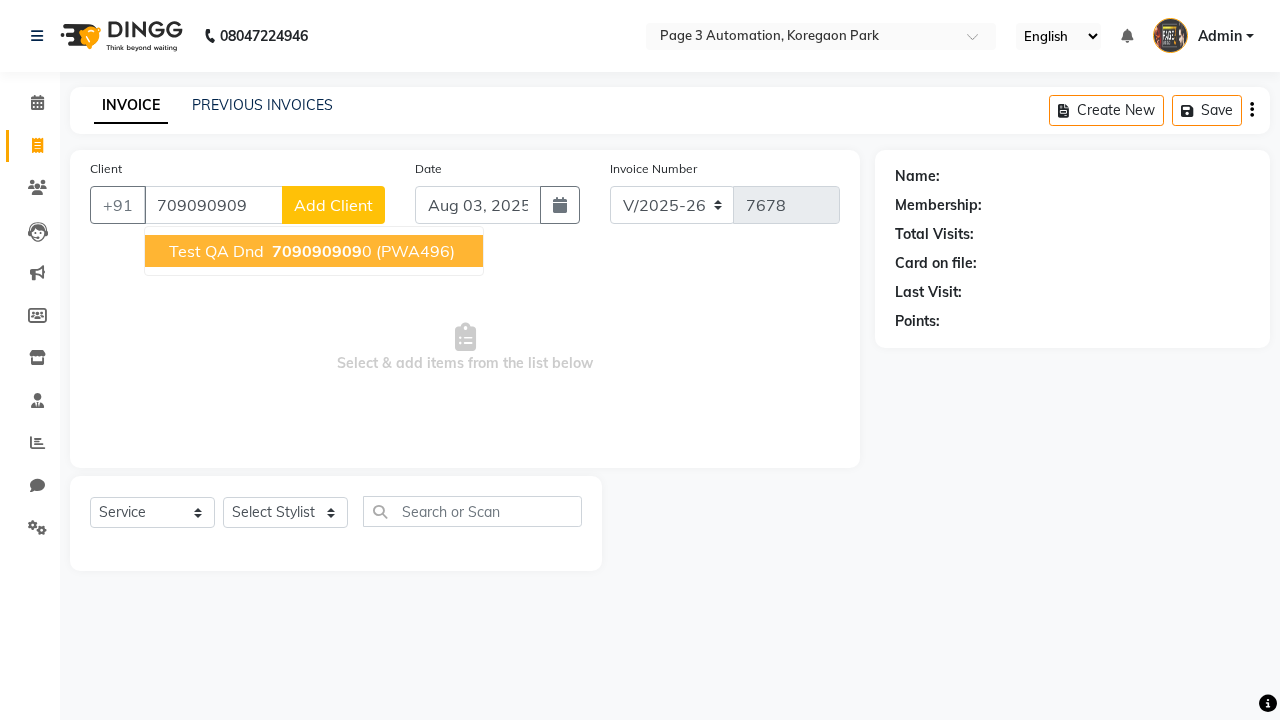 click on "709090909" at bounding box center (317, 251) 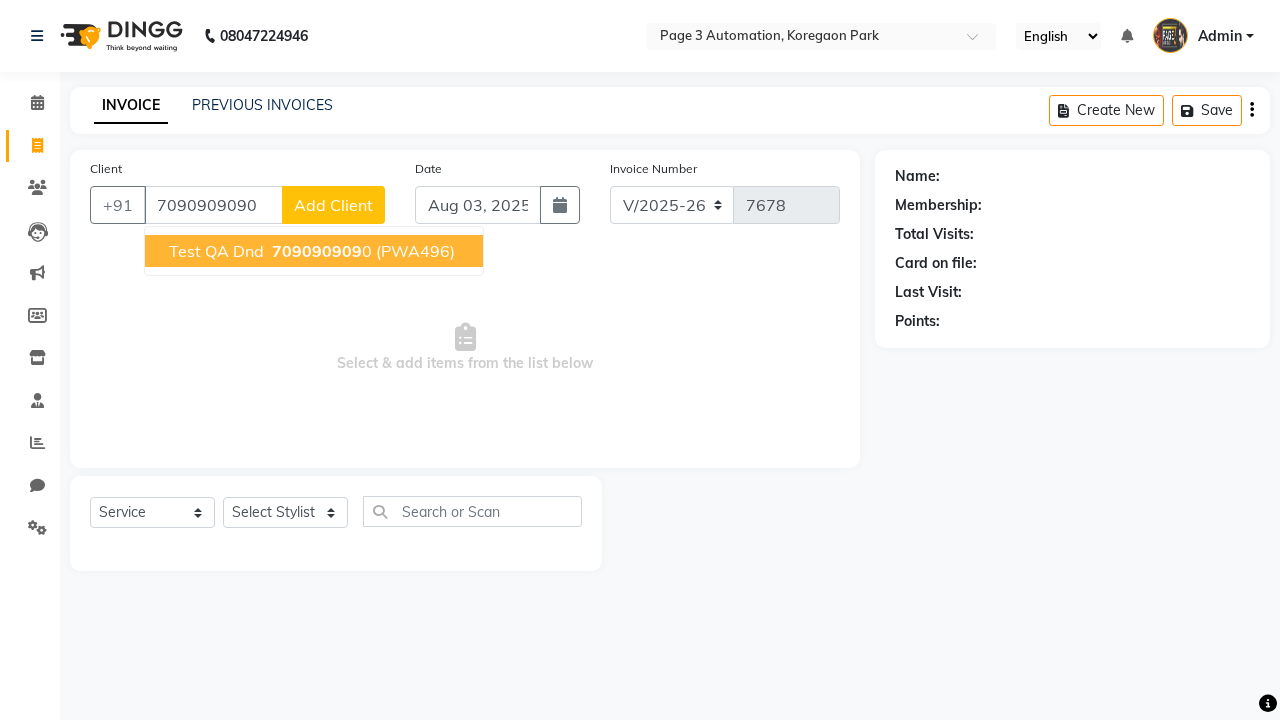 type on "7090909090" 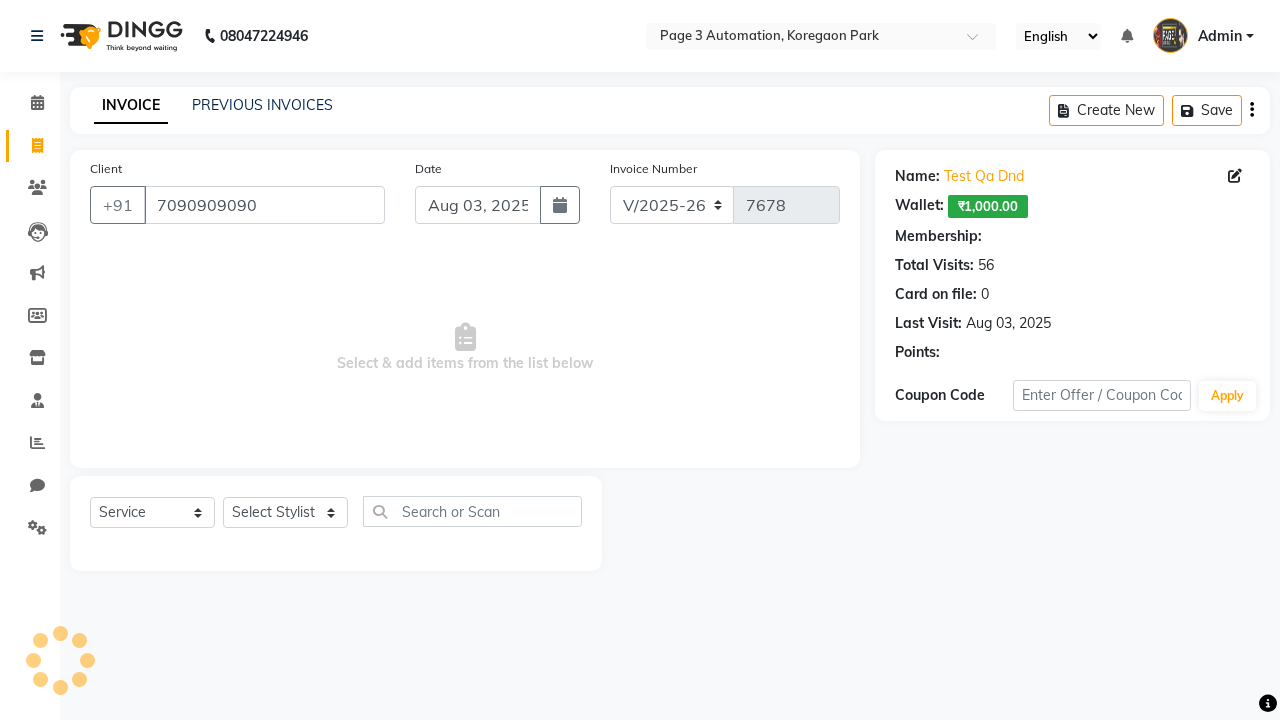 select on "1: Object" 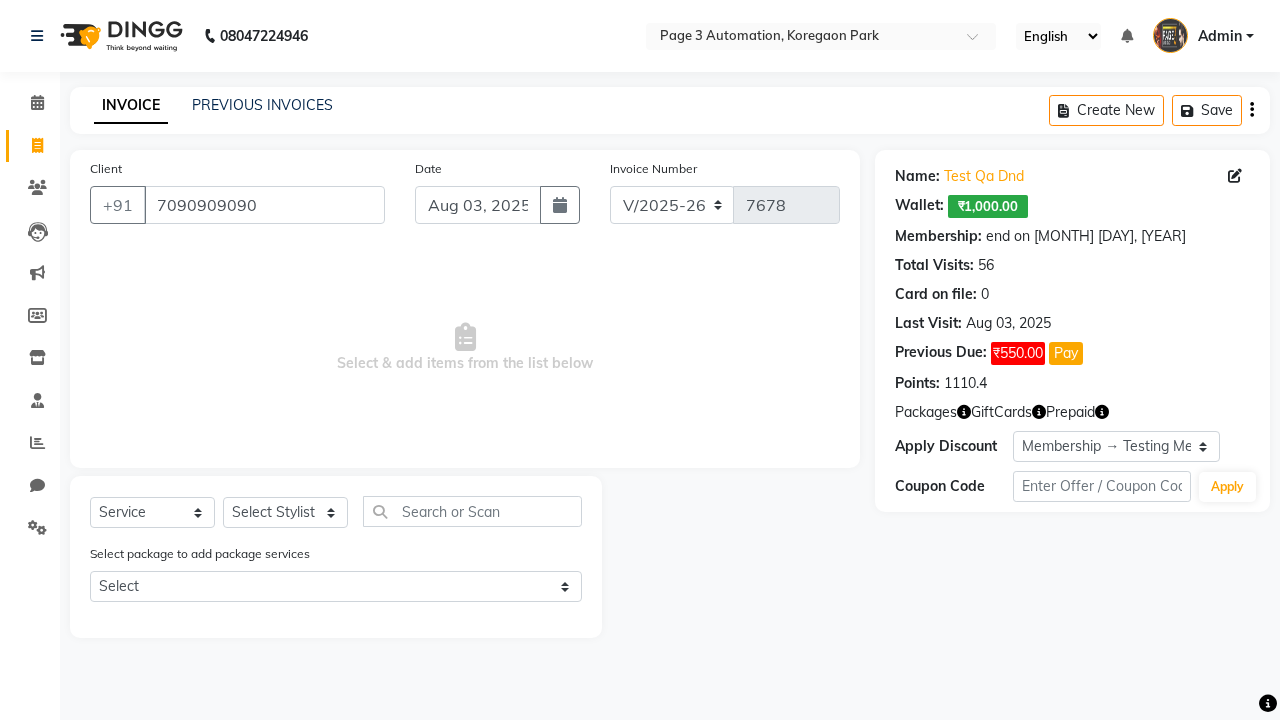 select on "71572" 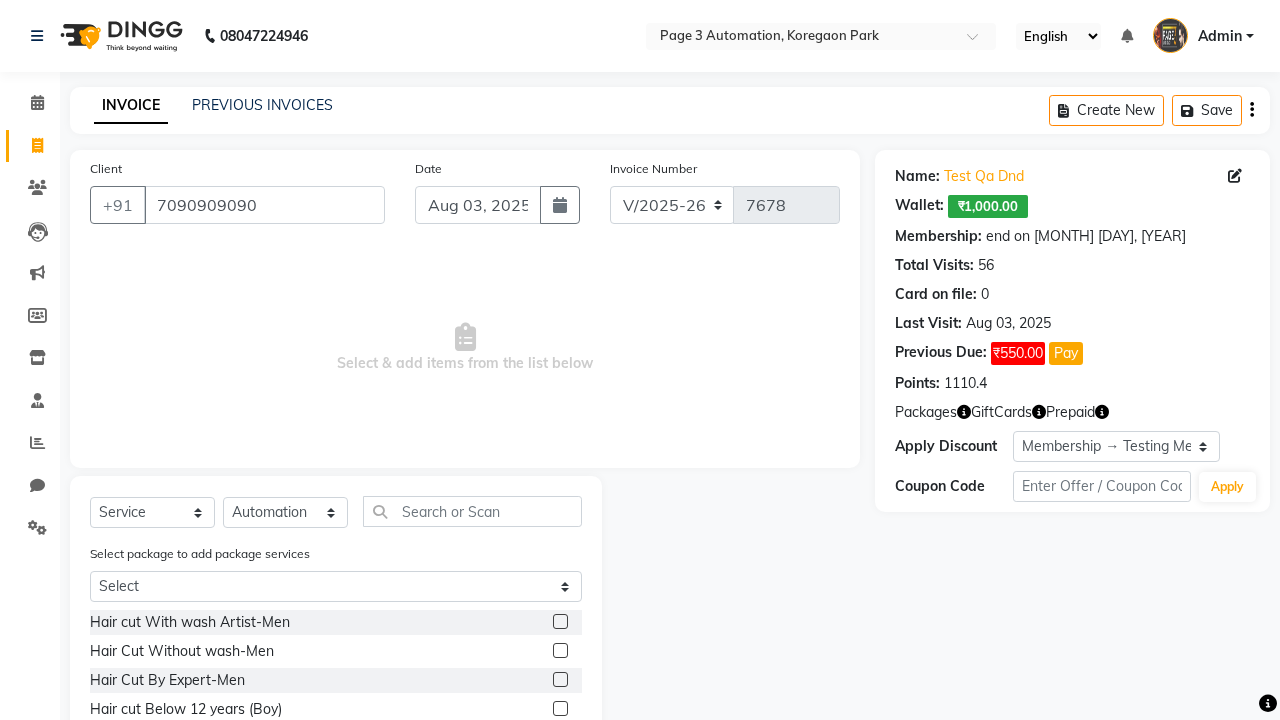 click 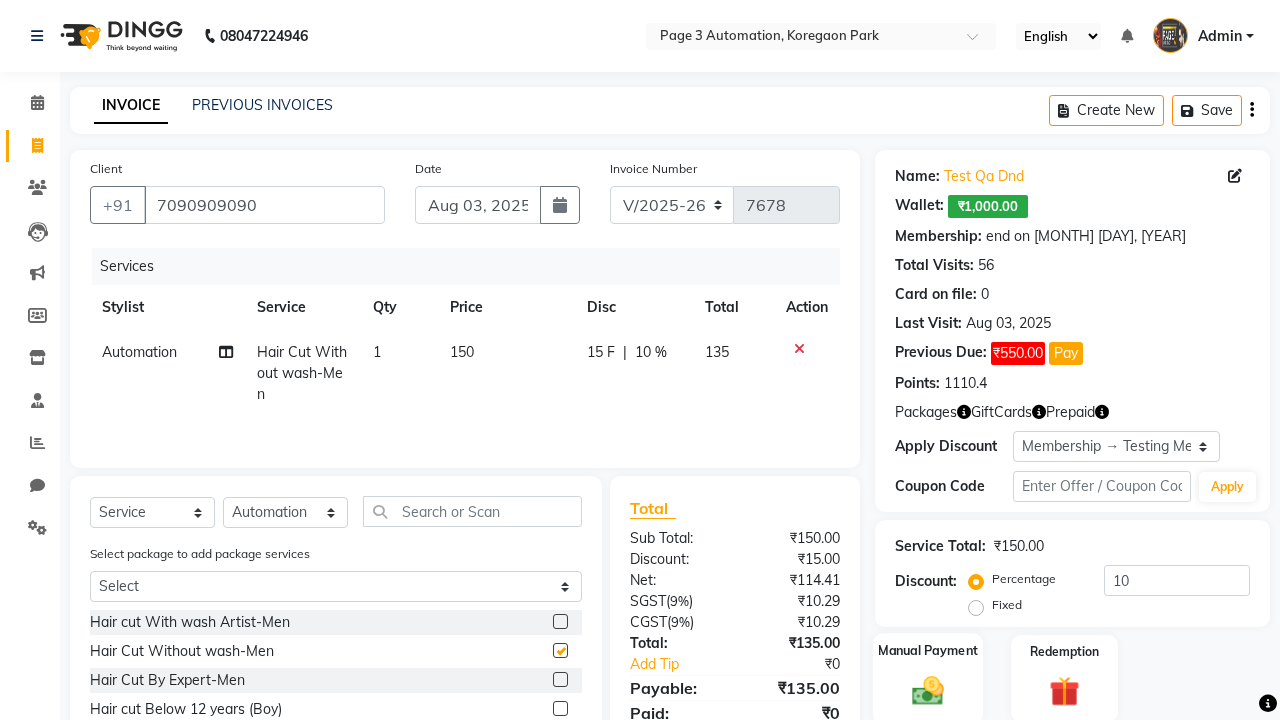 click 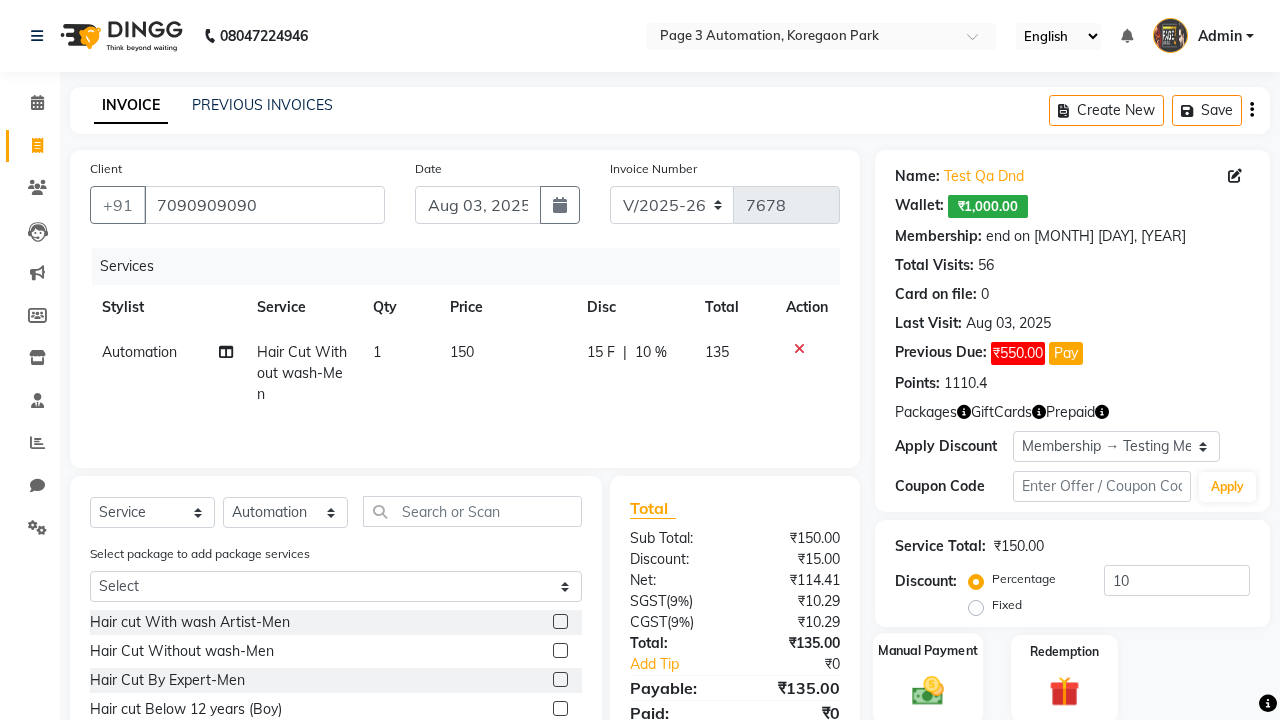checkbox on "false" 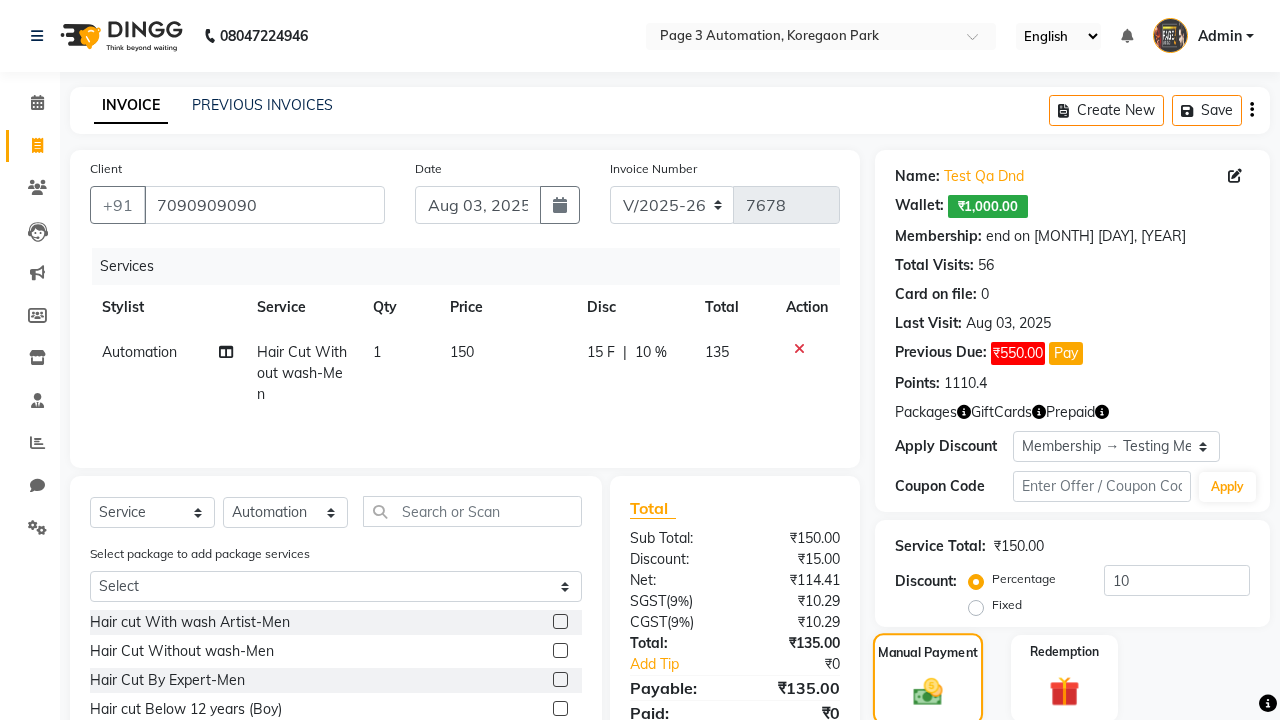 scroll, scrollTop: 201, scrollLeft: 0, axis: vertical 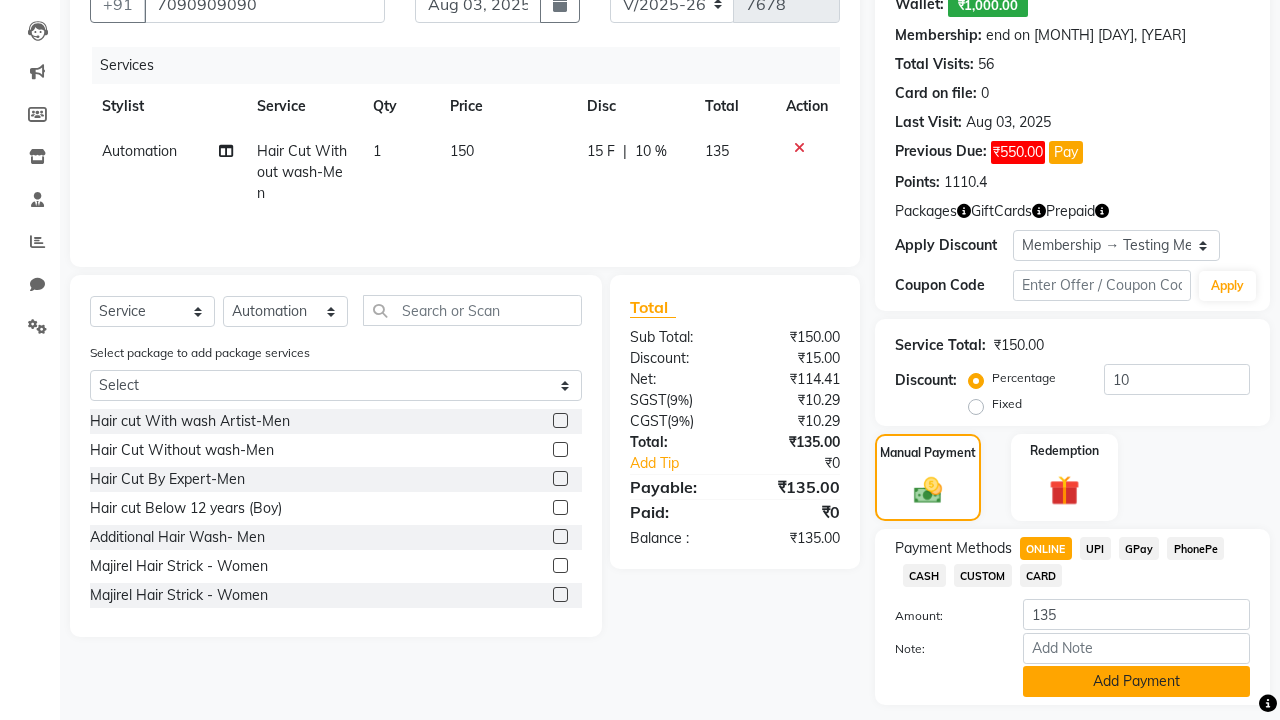 click on "Add Payment" 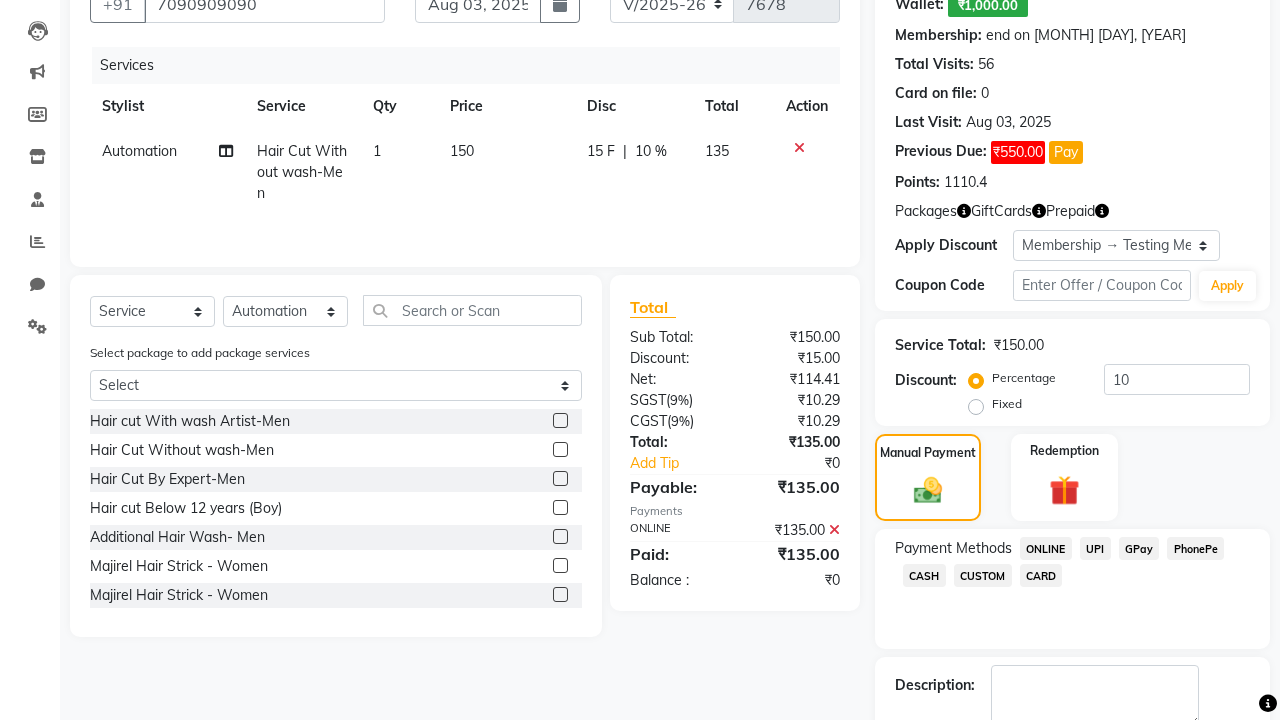 click 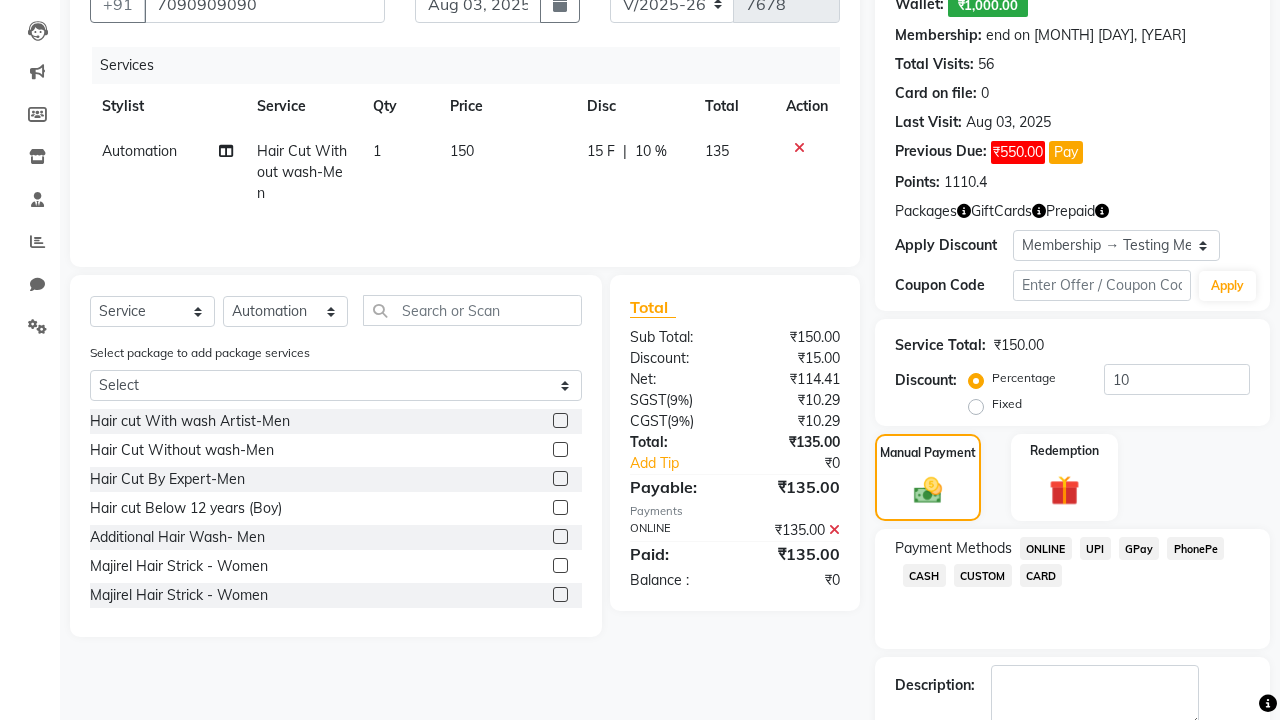 checkbox on "false" 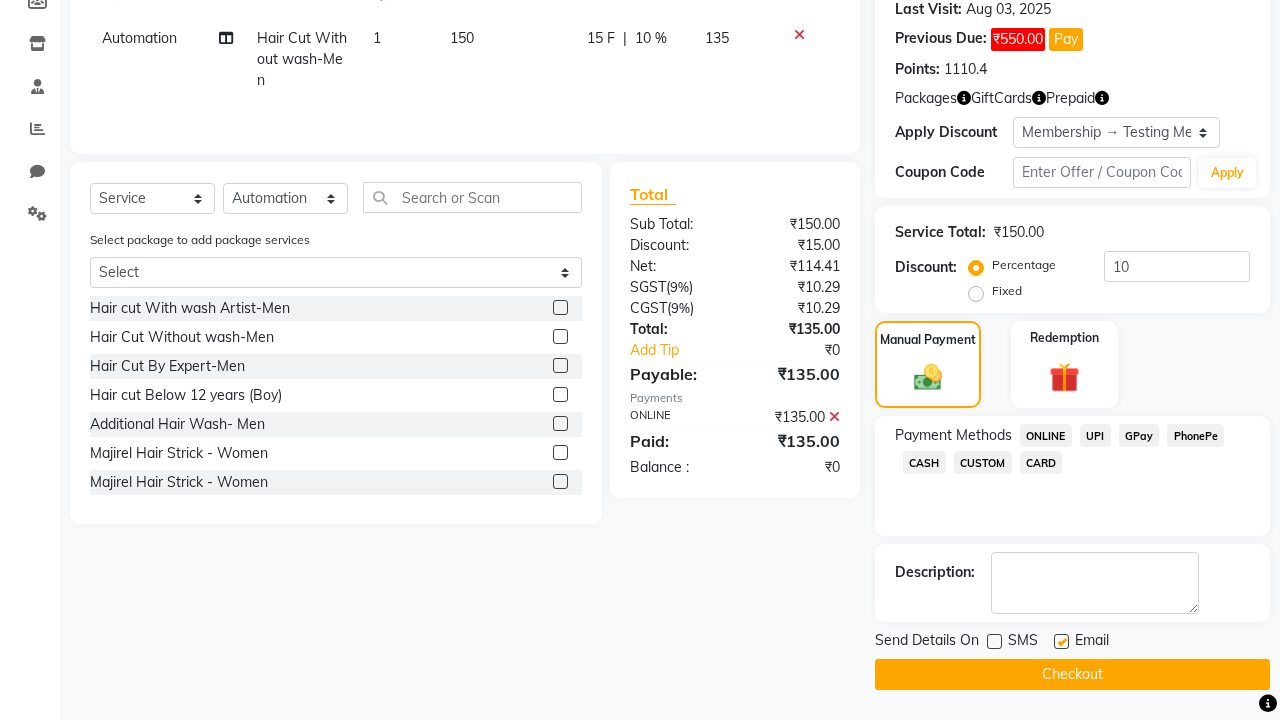 click 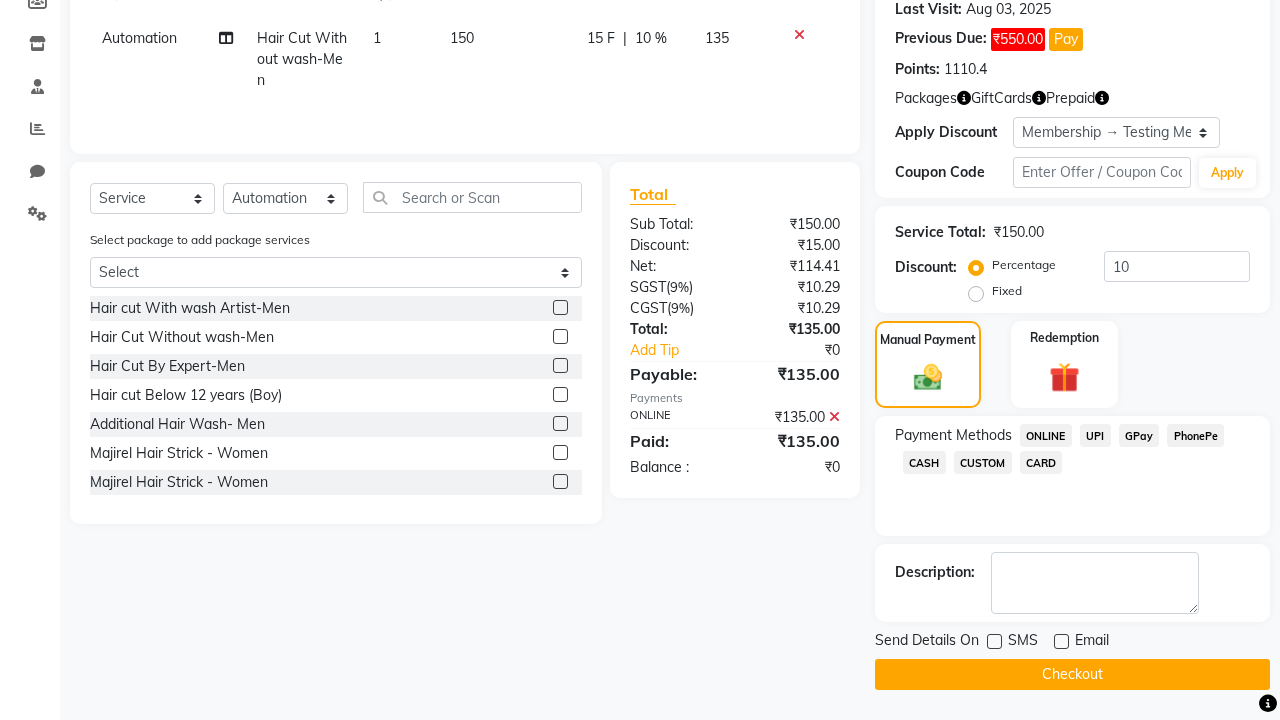 click on "Checkout" 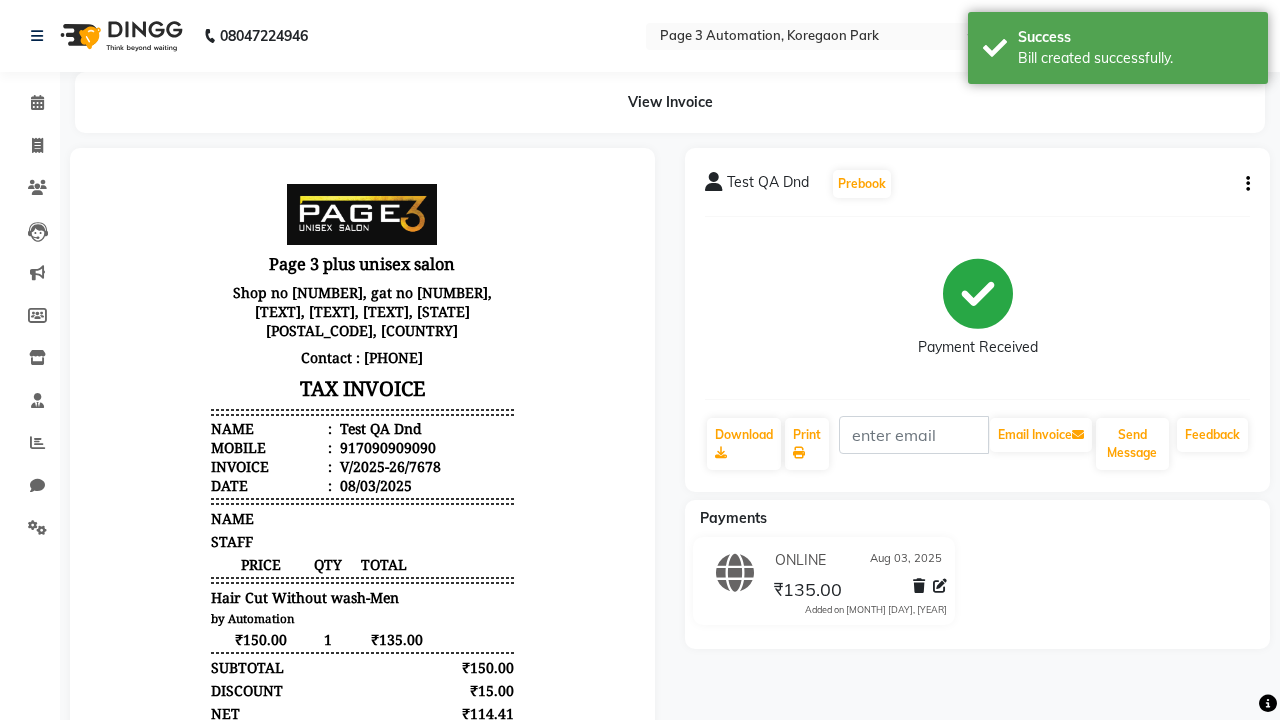 scroll, scrollTop: 0, scrollLeft: 0, axis: both 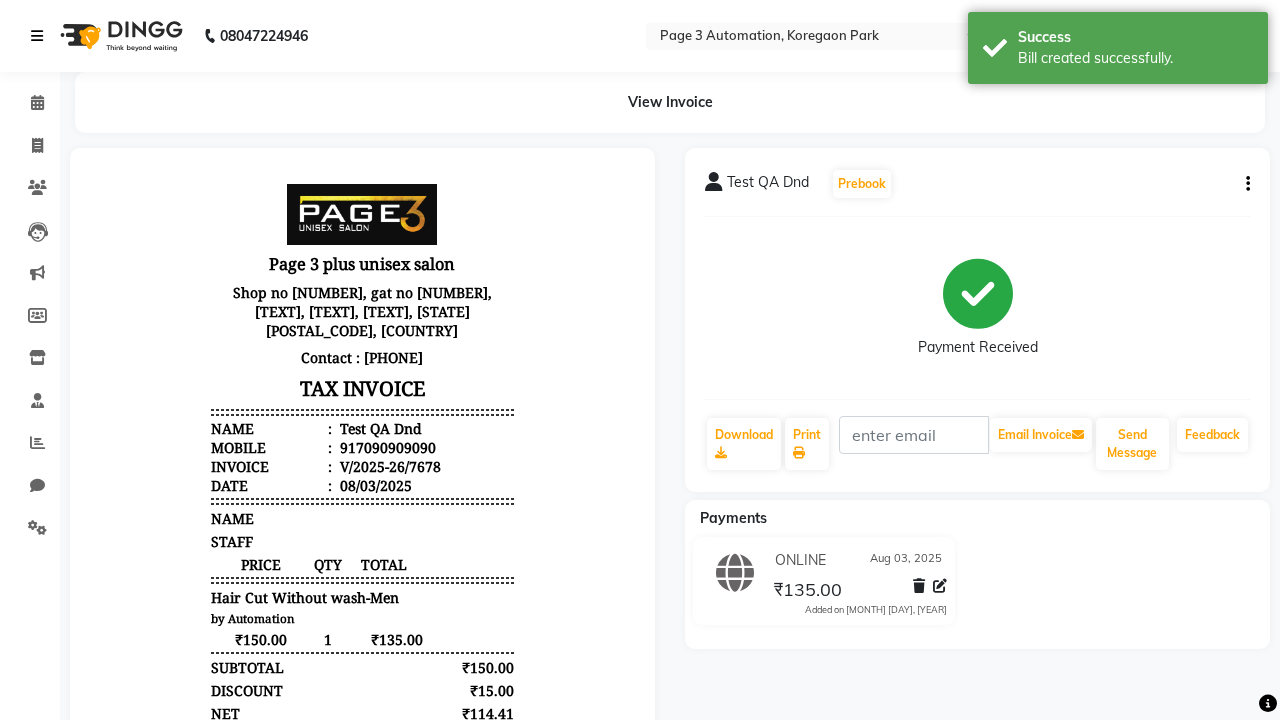 click on "Bill created successfully." at bounding box center (1135, 58) 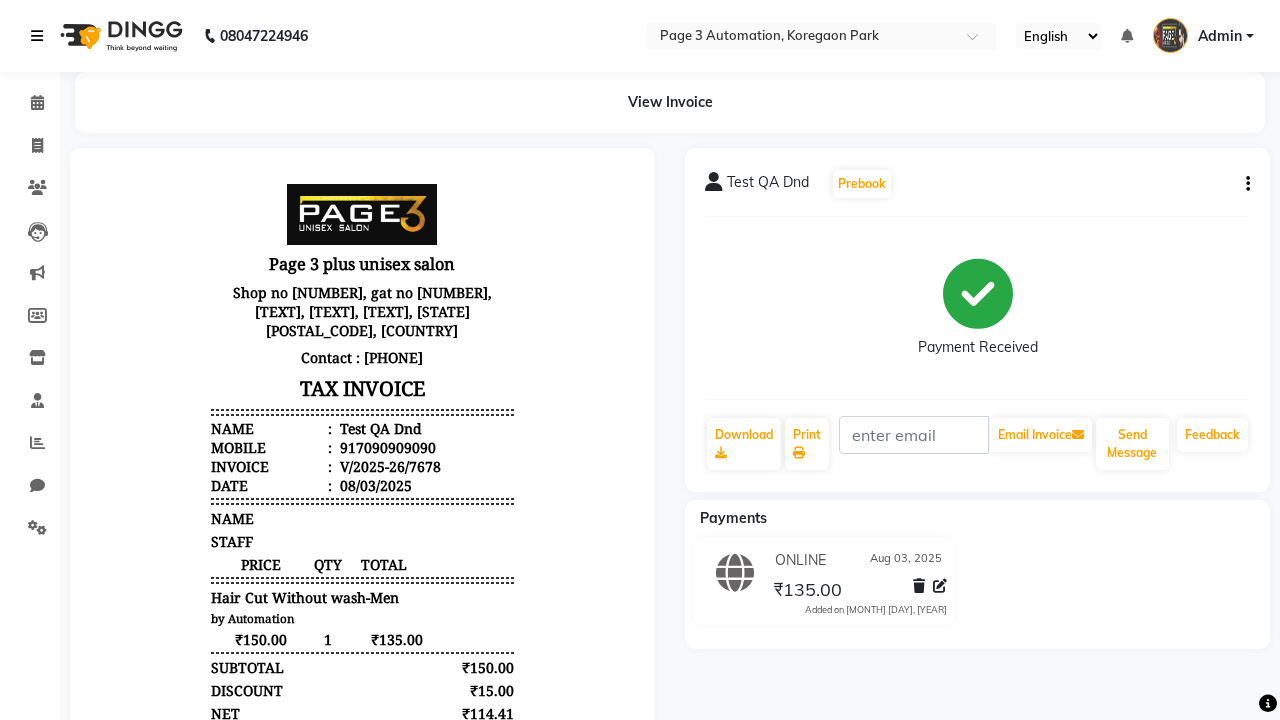 click at bounding box center (37, 36) 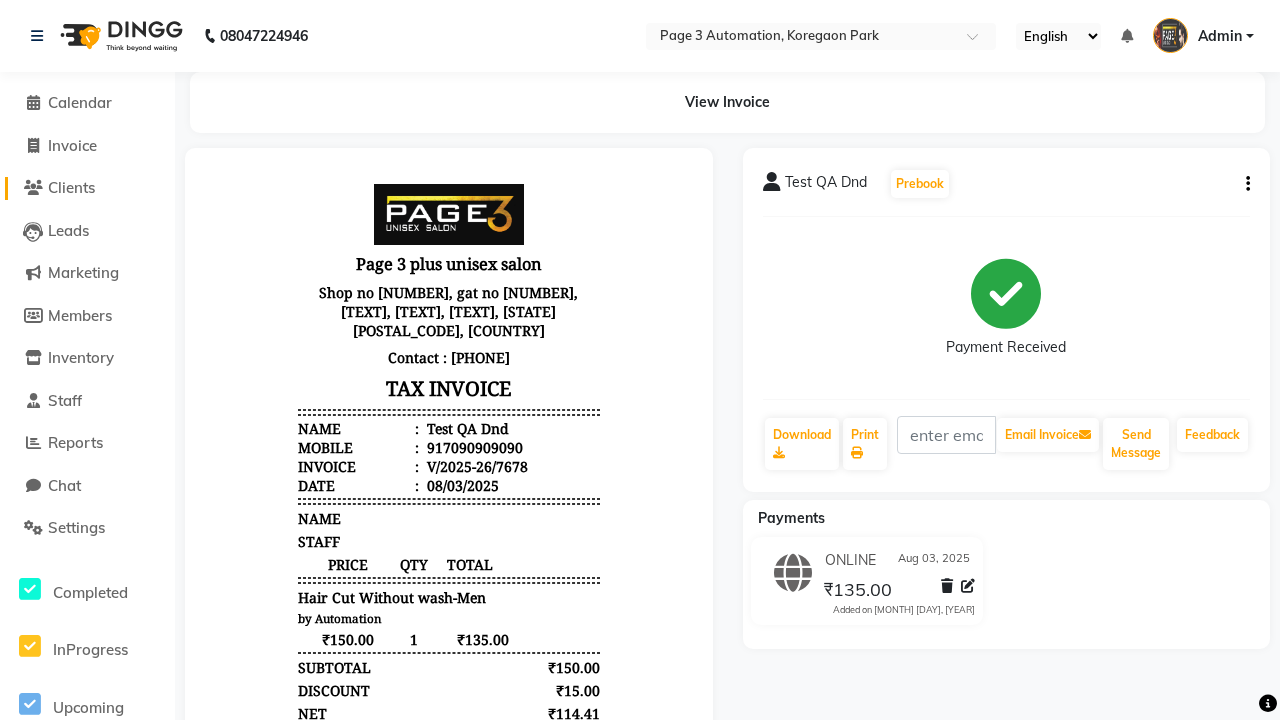 click on "Clients" 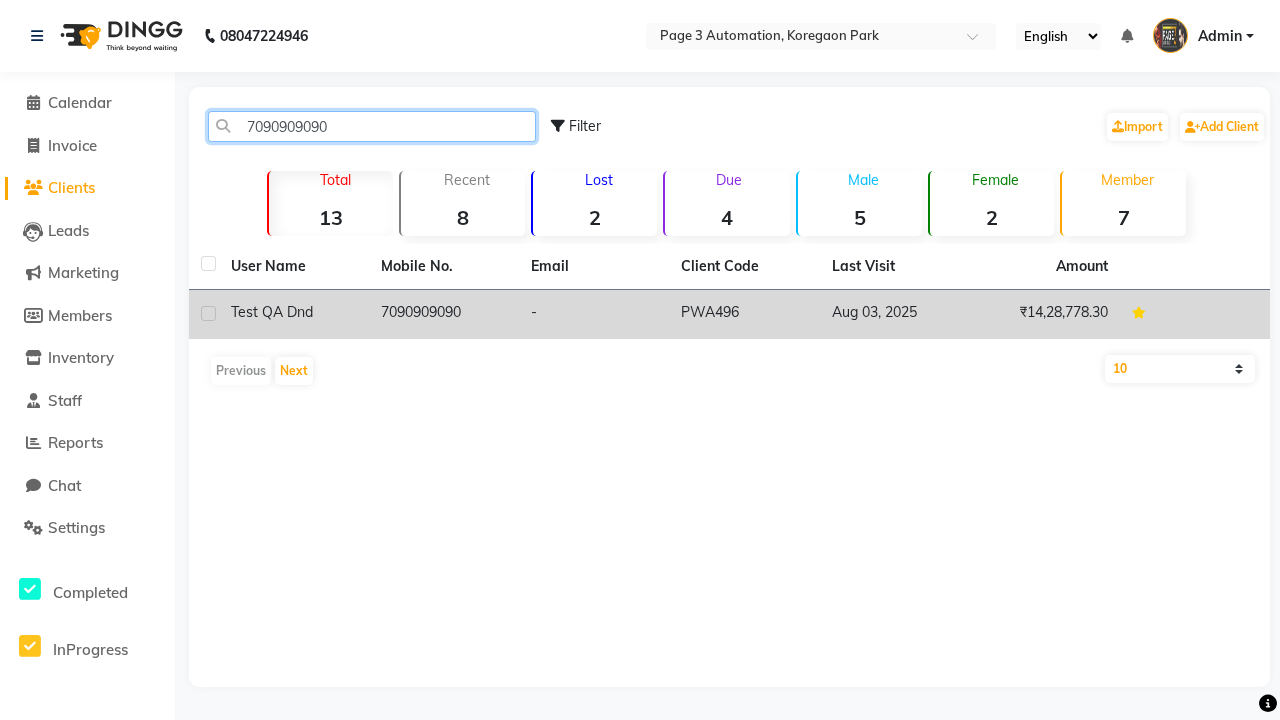 type on "7090909090" 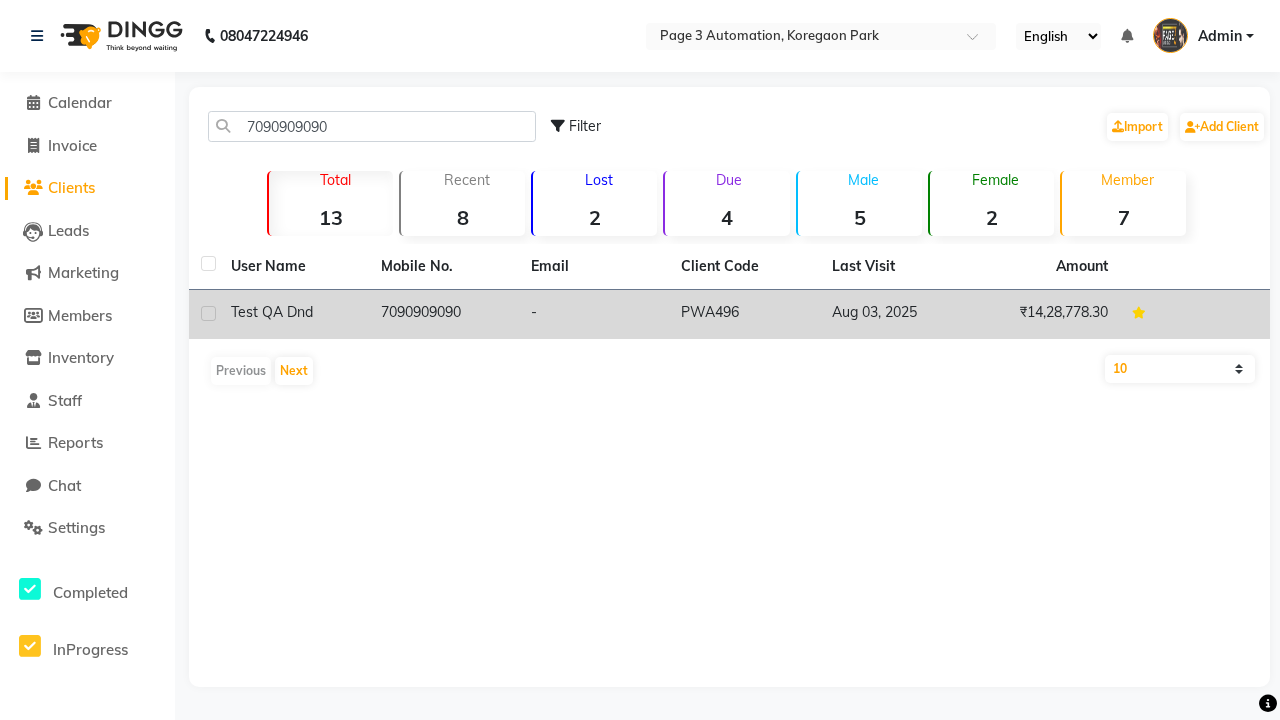click on "7090909090" 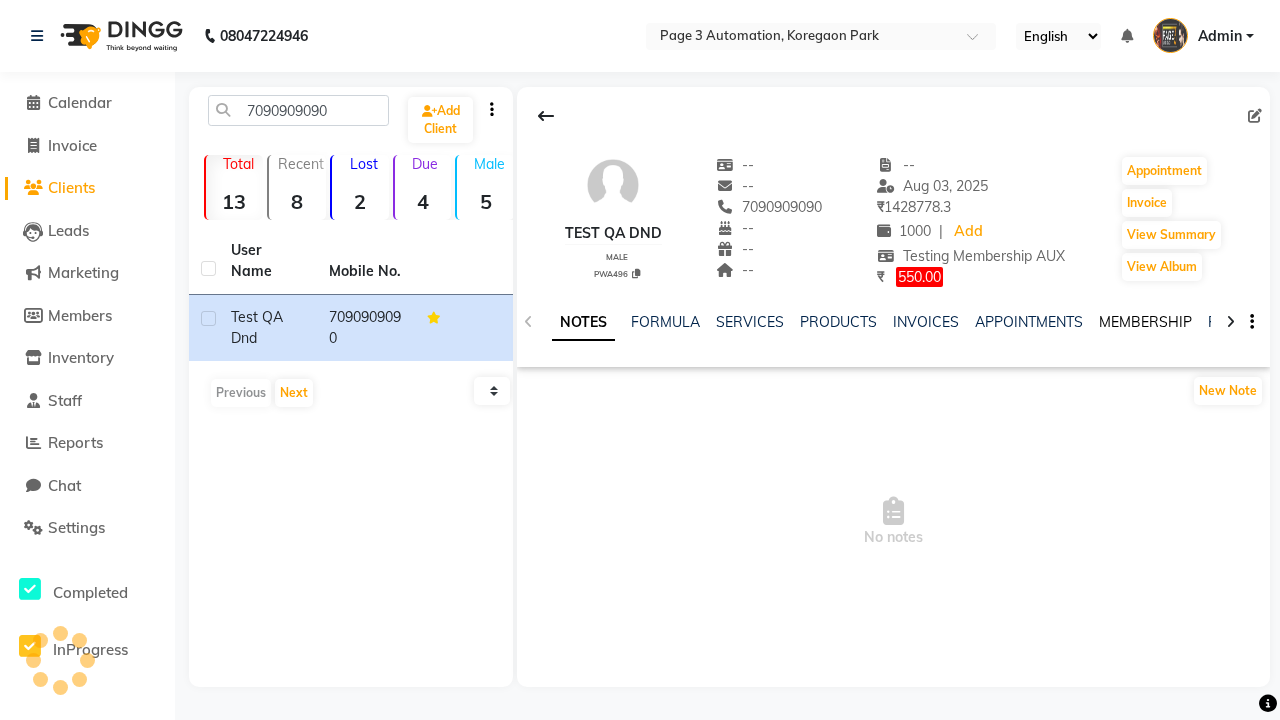 click on "MEMBERSHIP" 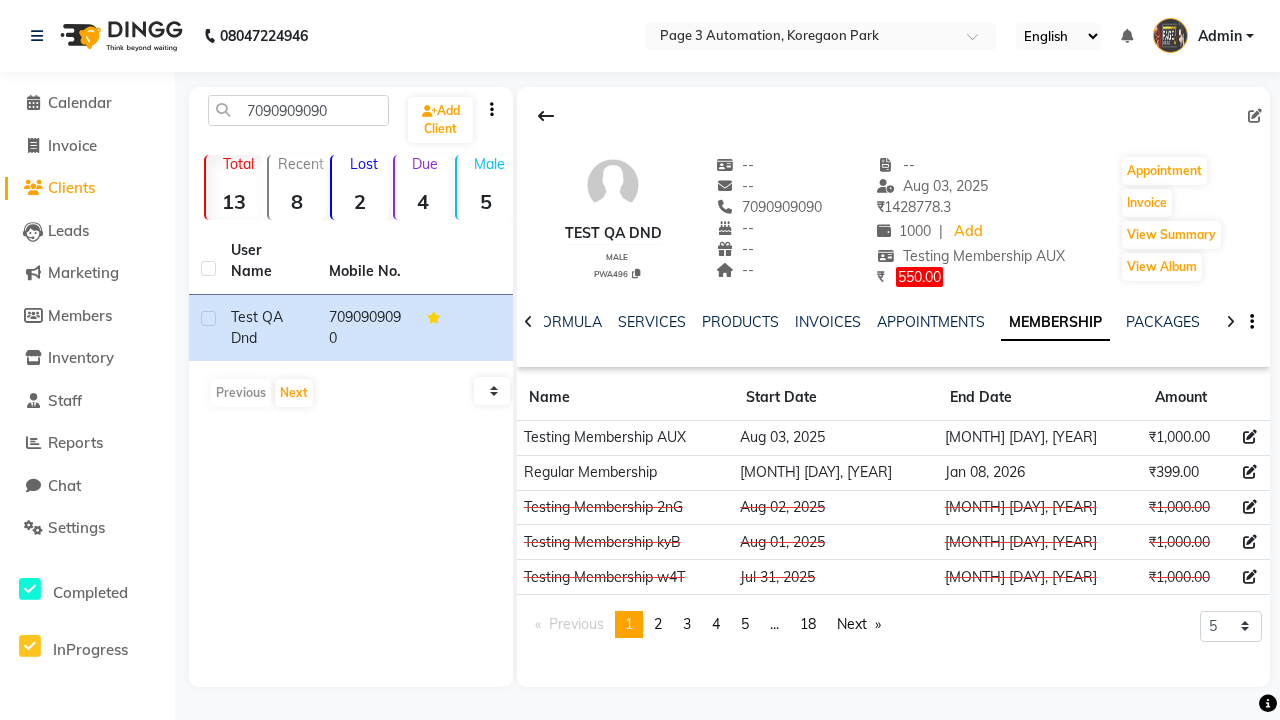 click 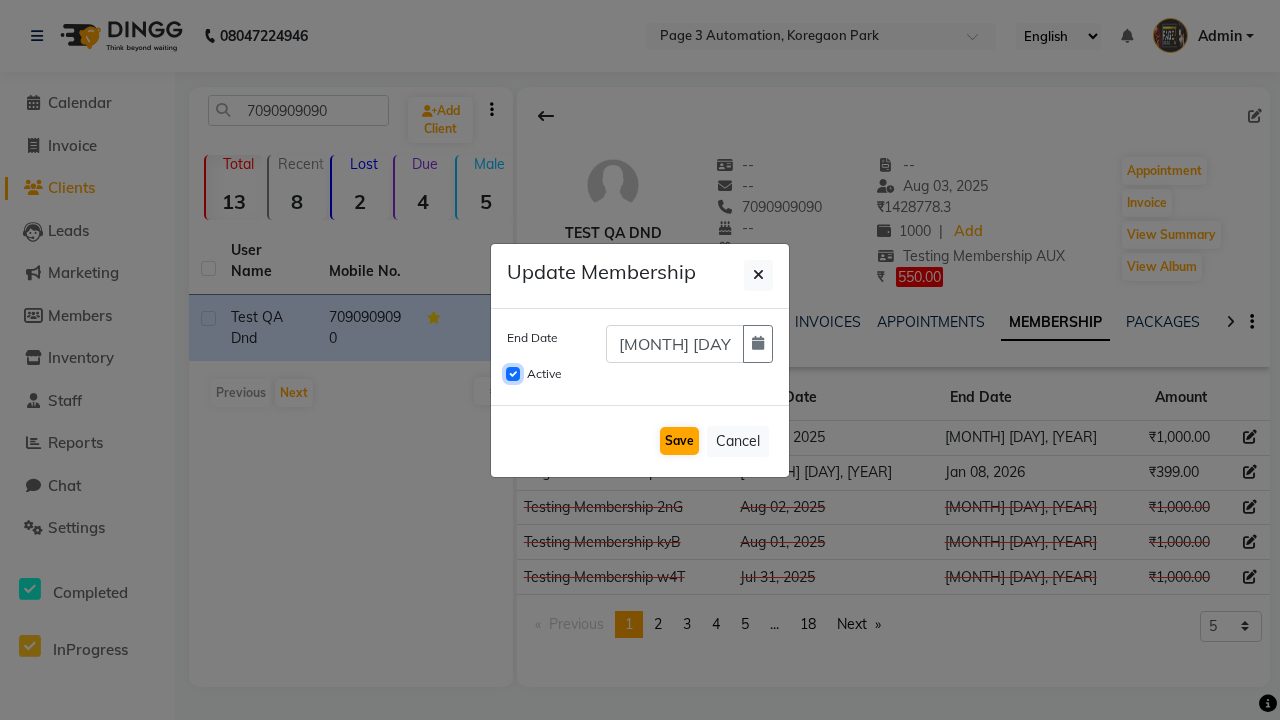 click on "Active" at bounding box center (513, 374) 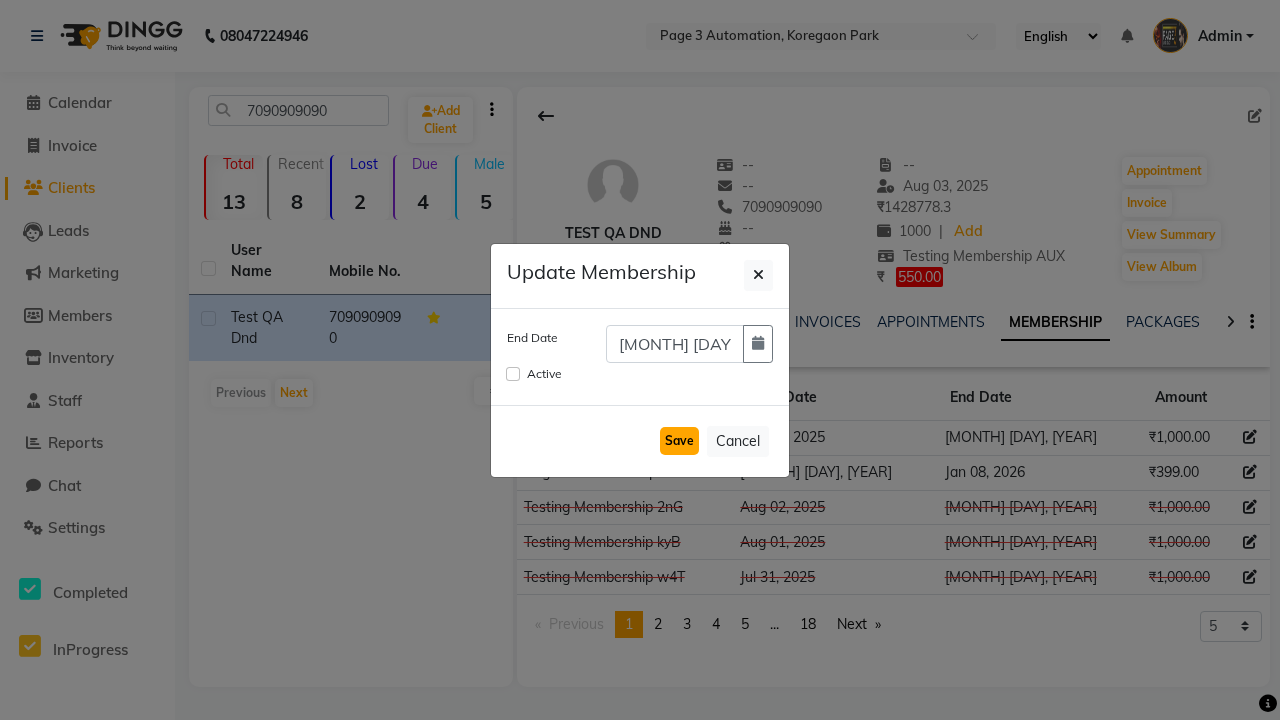 click on "Save" 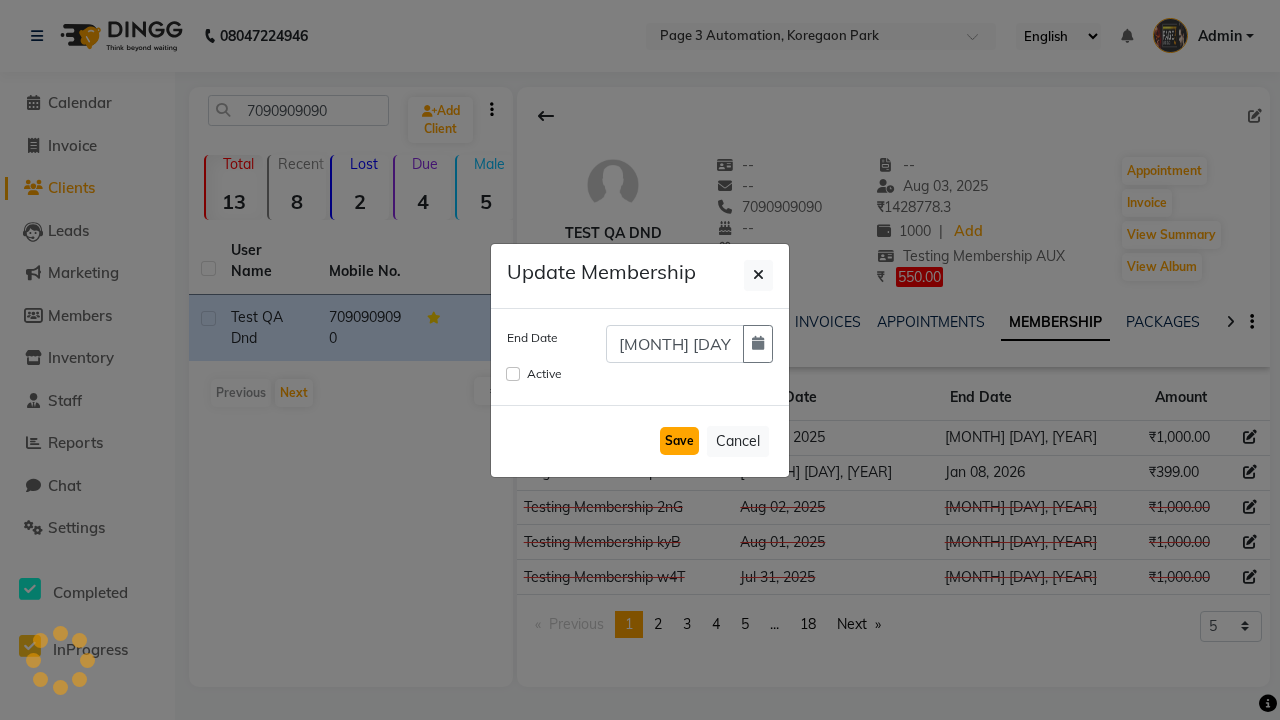 type 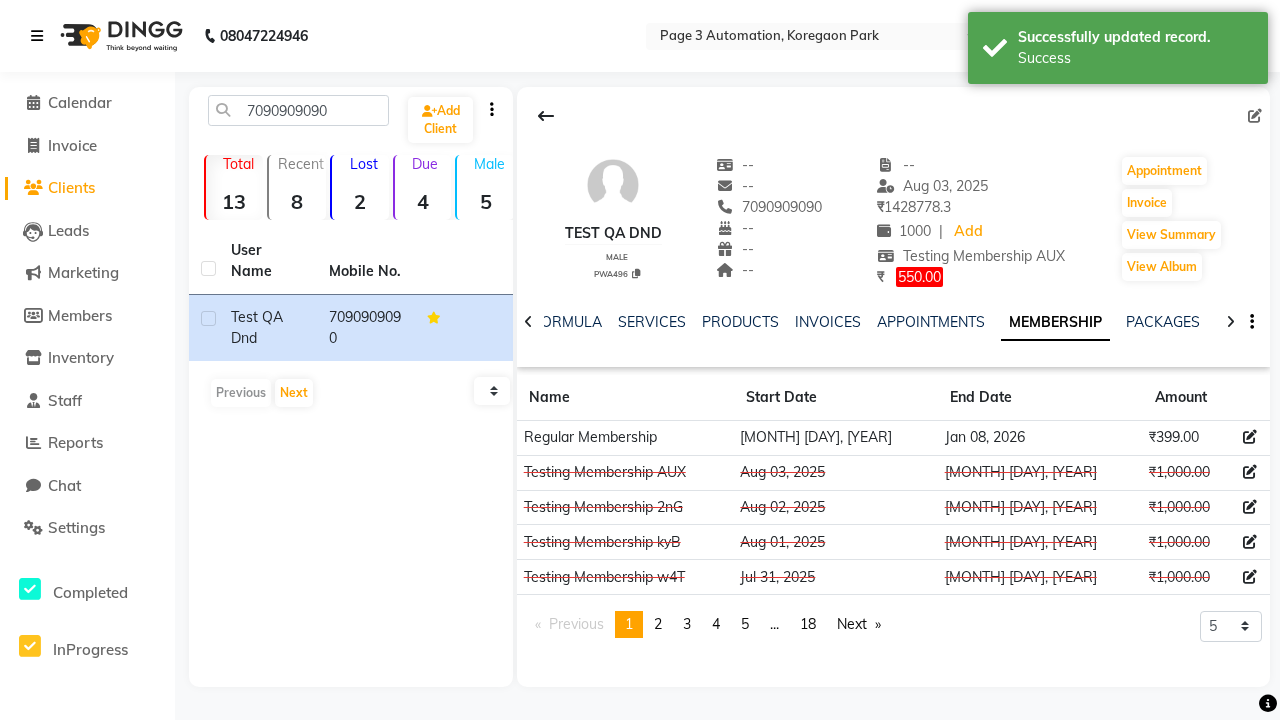 click on "Success" at bounding box center [1135, 58] 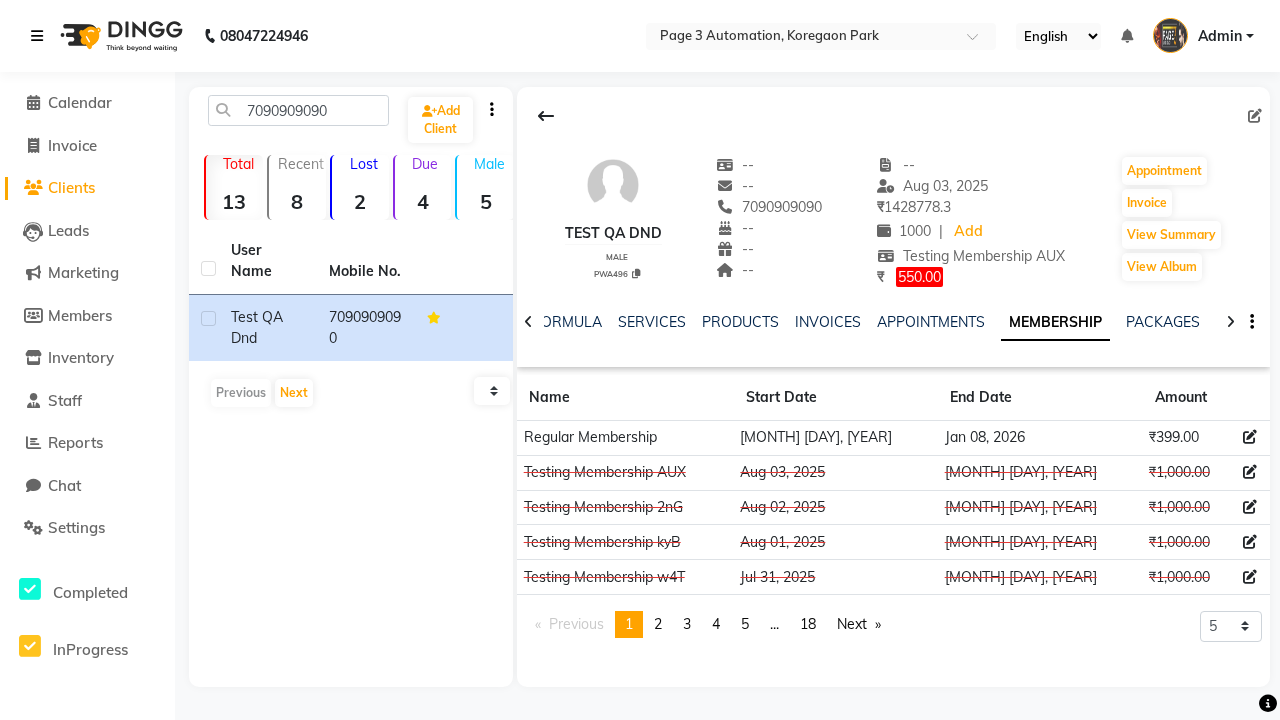 click at bounding box center (37, 36) 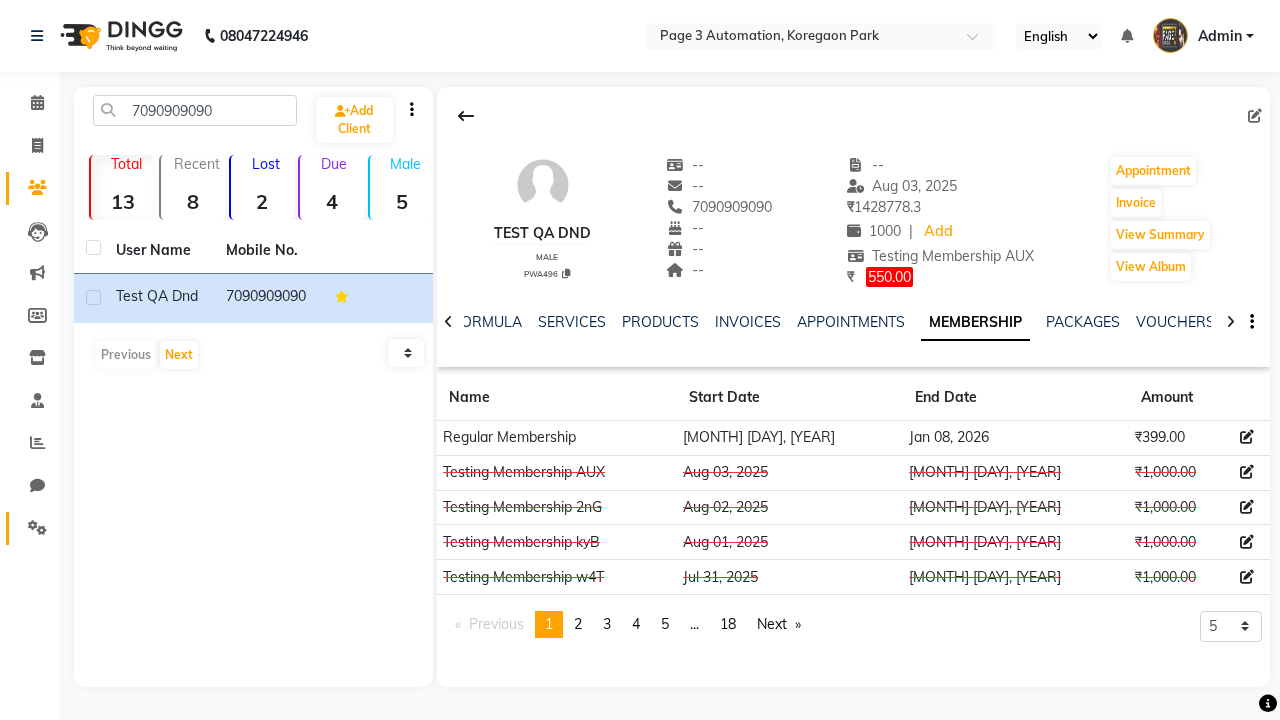 click 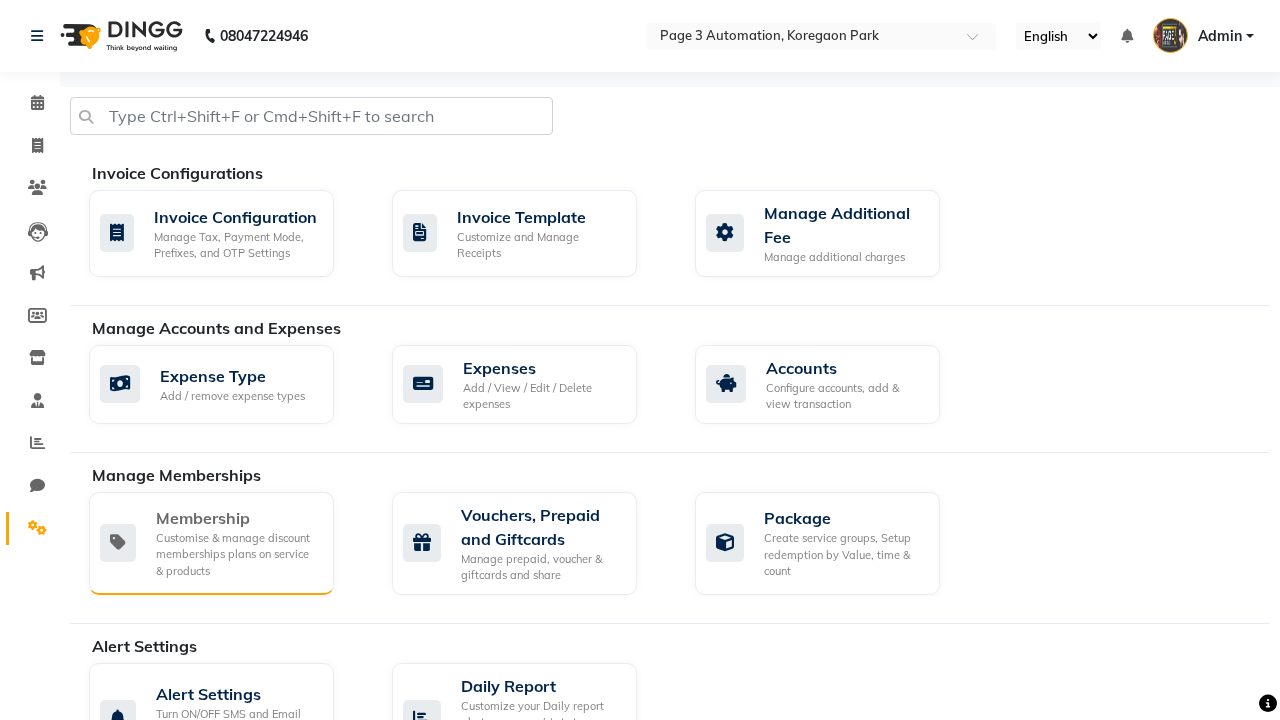 click on "Membership" 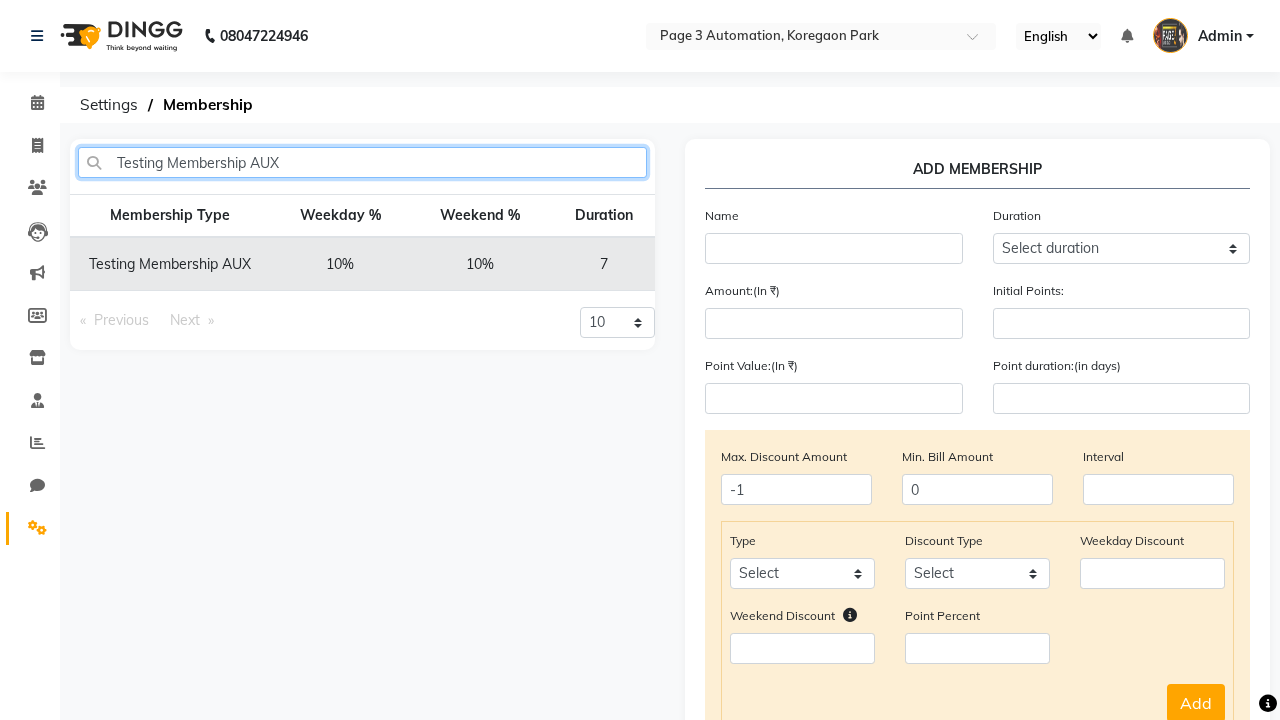 type on "Testing Membership AUX" 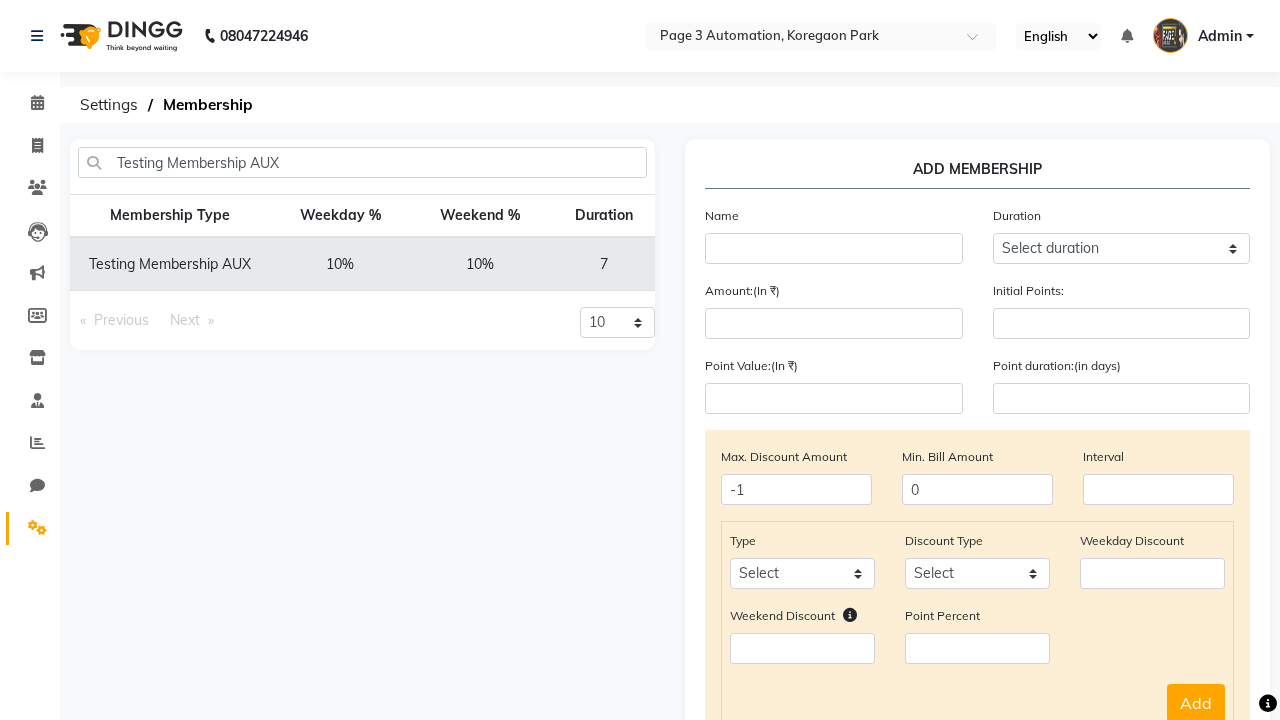 click 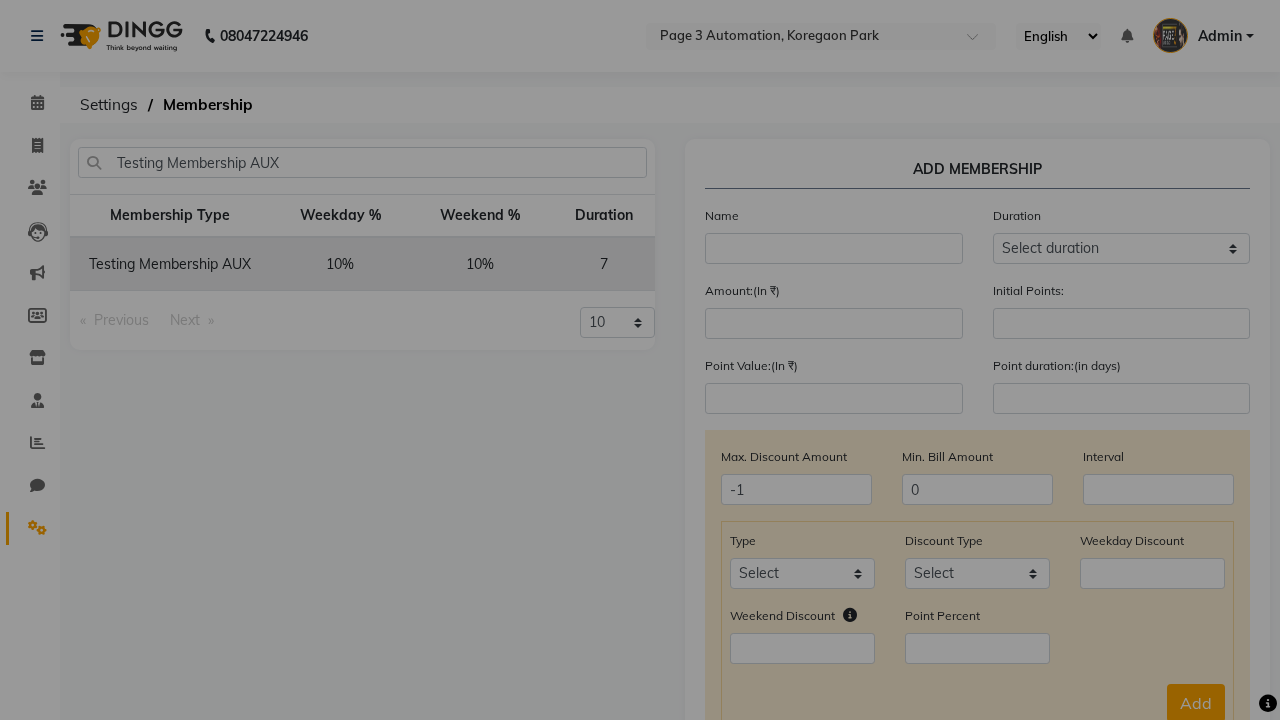 scroll, scrollTop: 0, scrollLeft: 215, axis: horizontal 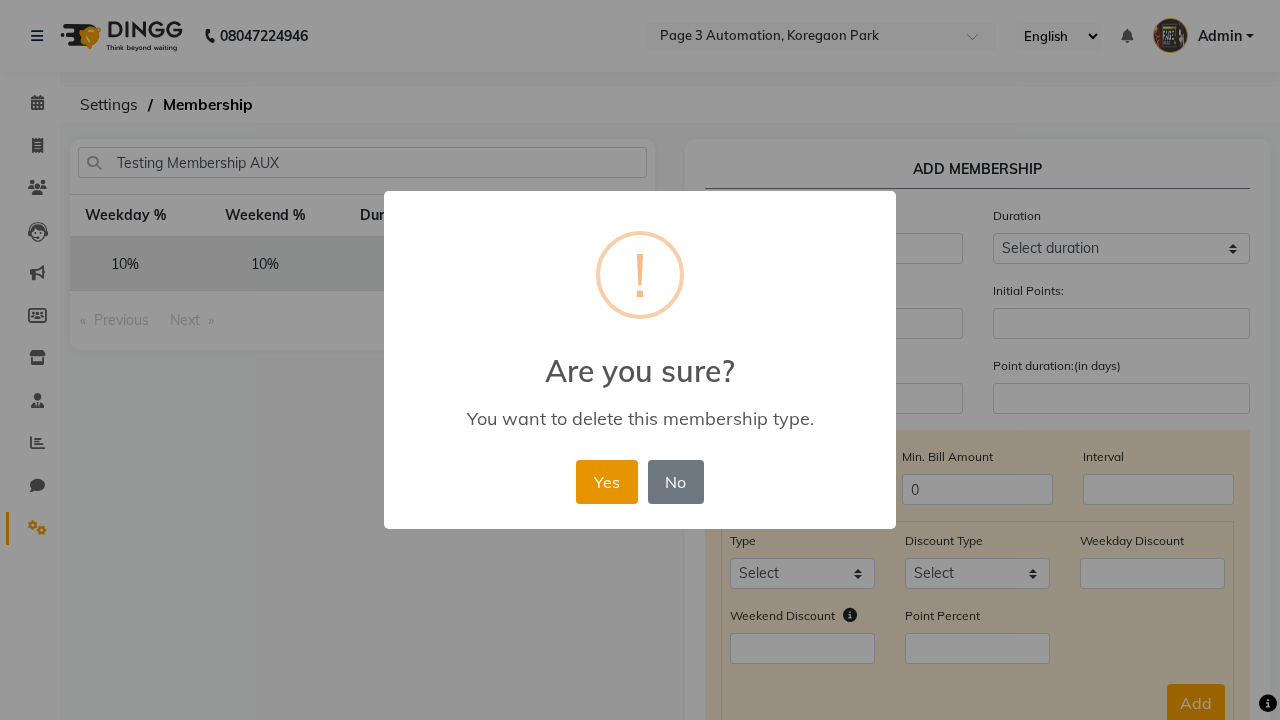 click on "Yes" at bounding box center (606, 482) 